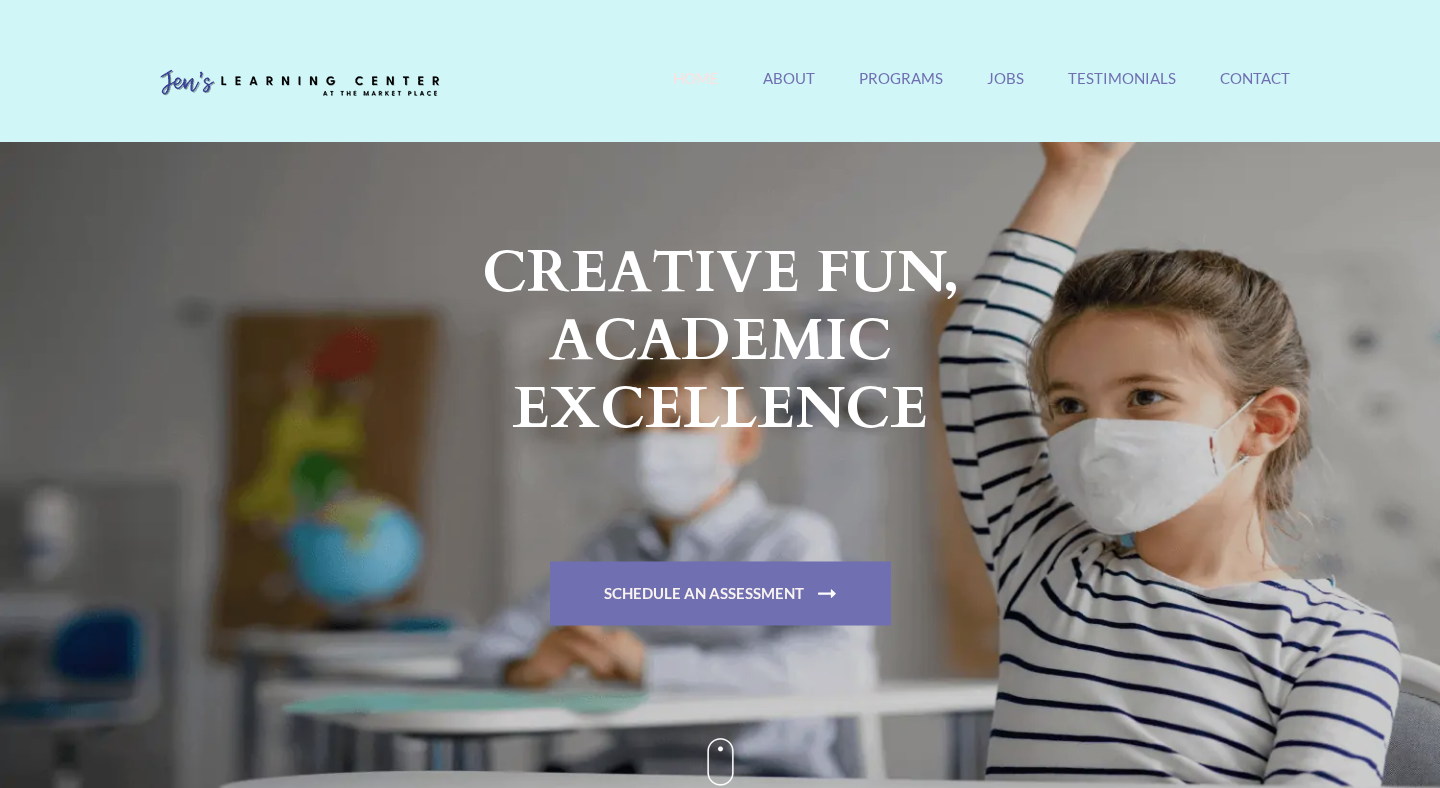 scroll, scrollTop: 0, scrollLeft: 0, axis: both 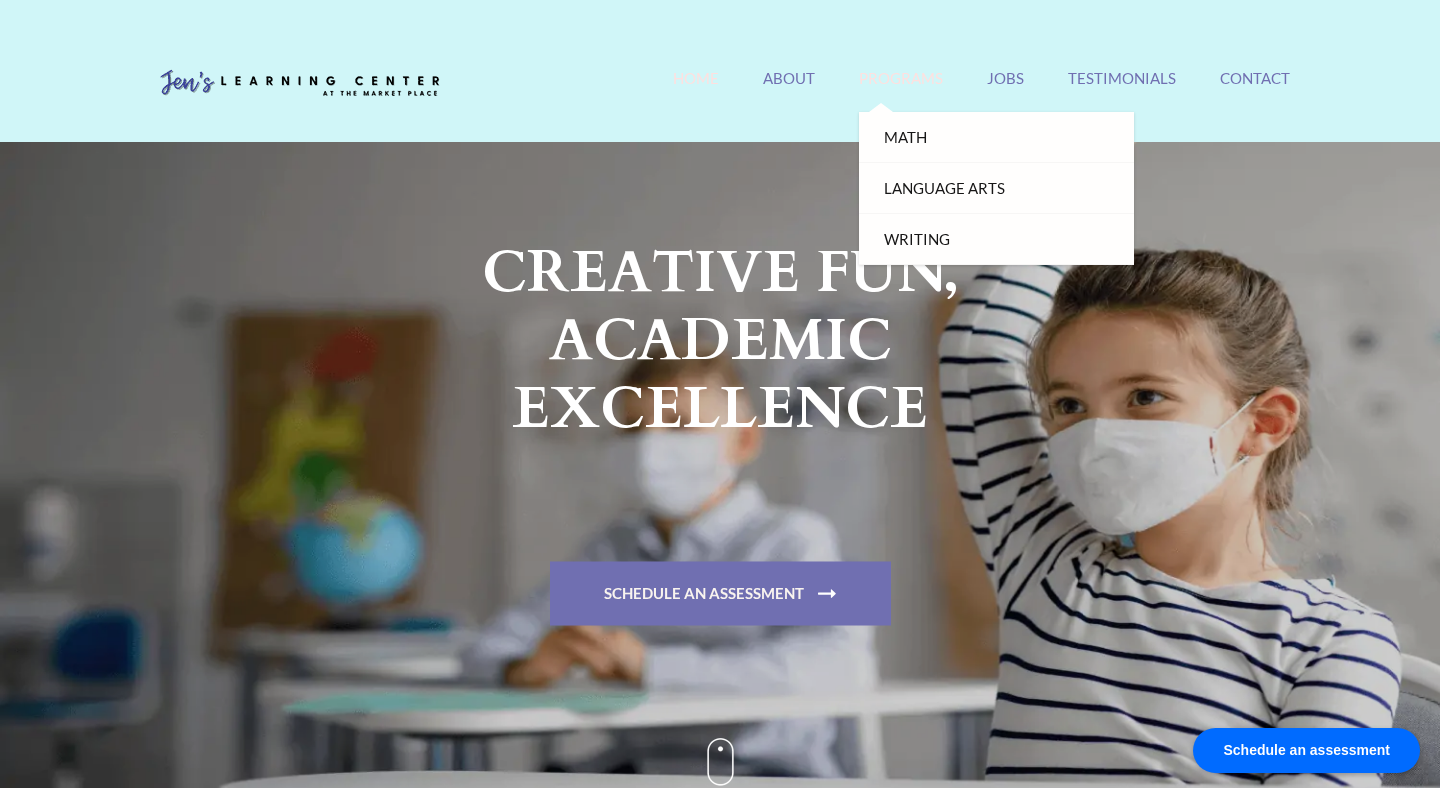 drag, startPoint x: 911, startPoint y: 69, endPoint x: 914, endPoint y: 82, distance: 13.341664 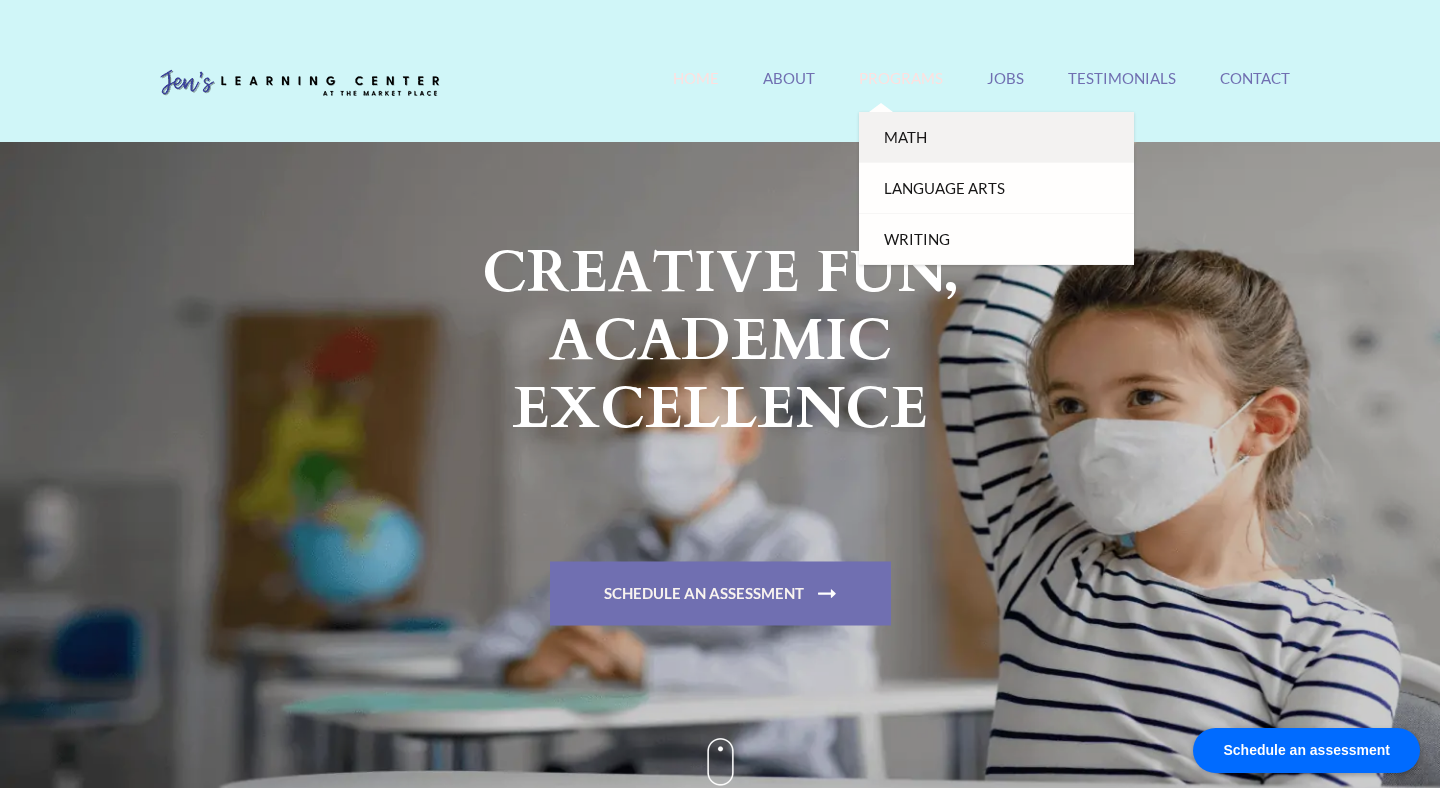 click on "Math" at bounding box center [996, 137] 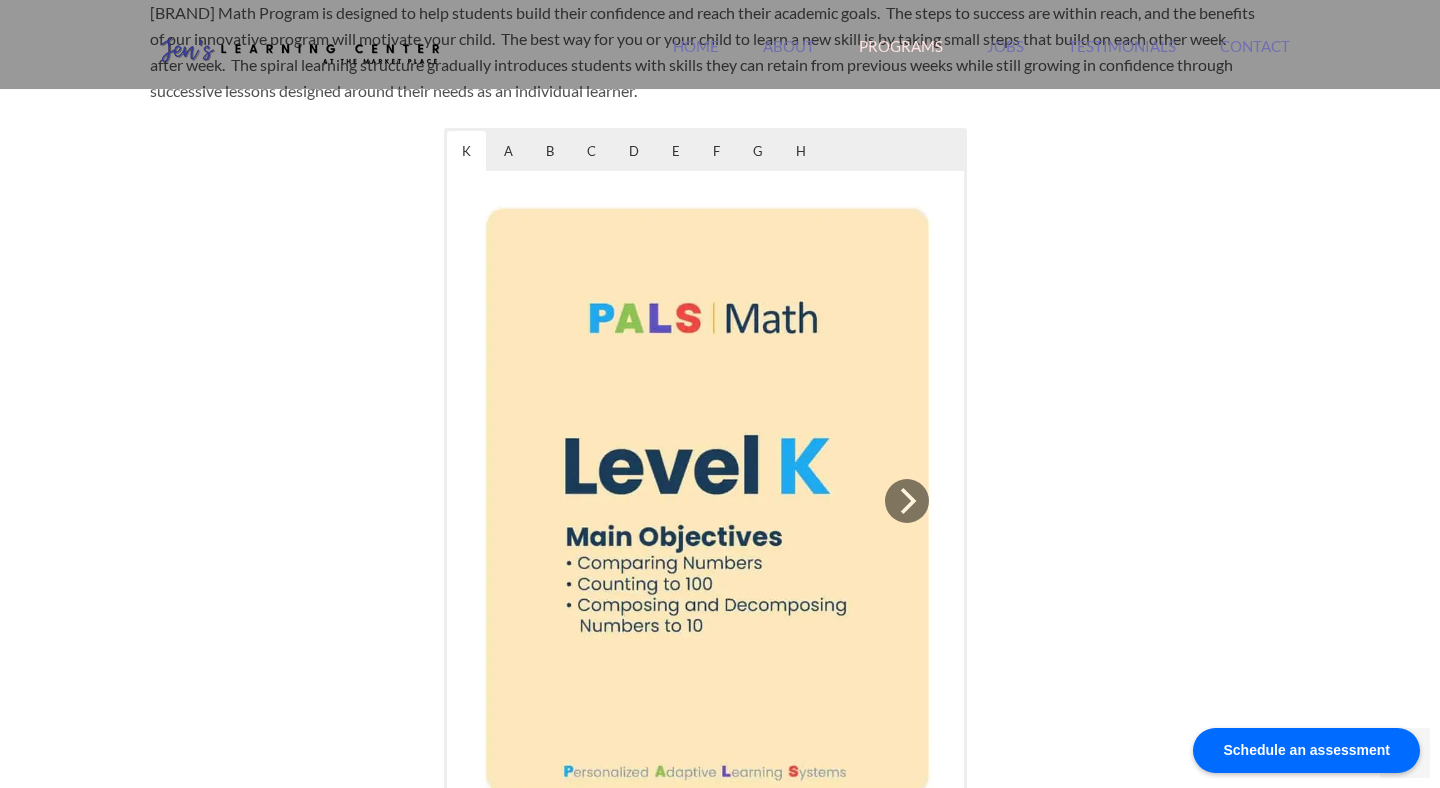 scroll, scrollTop: 1068, scrollLeft: 0, axis: vertical 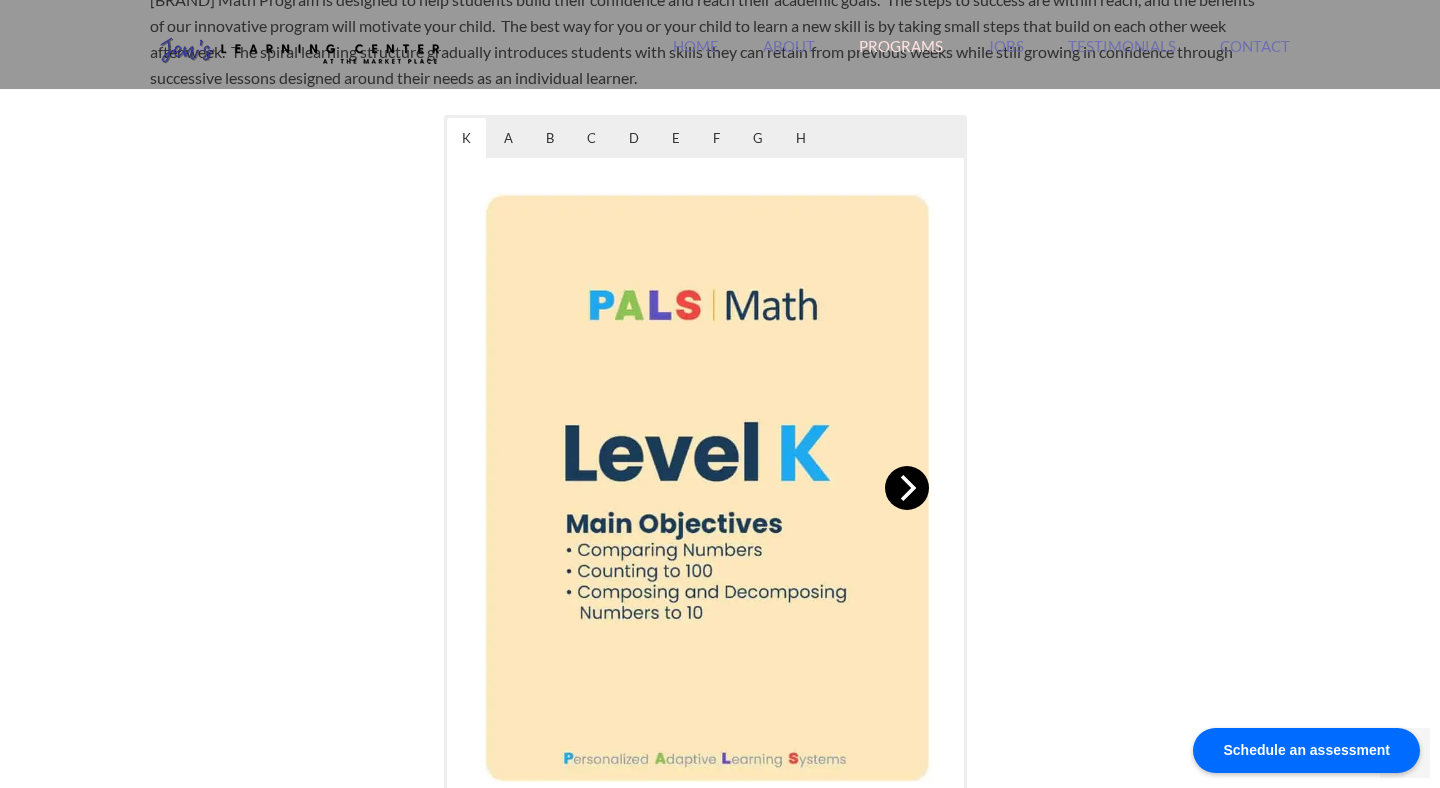 click 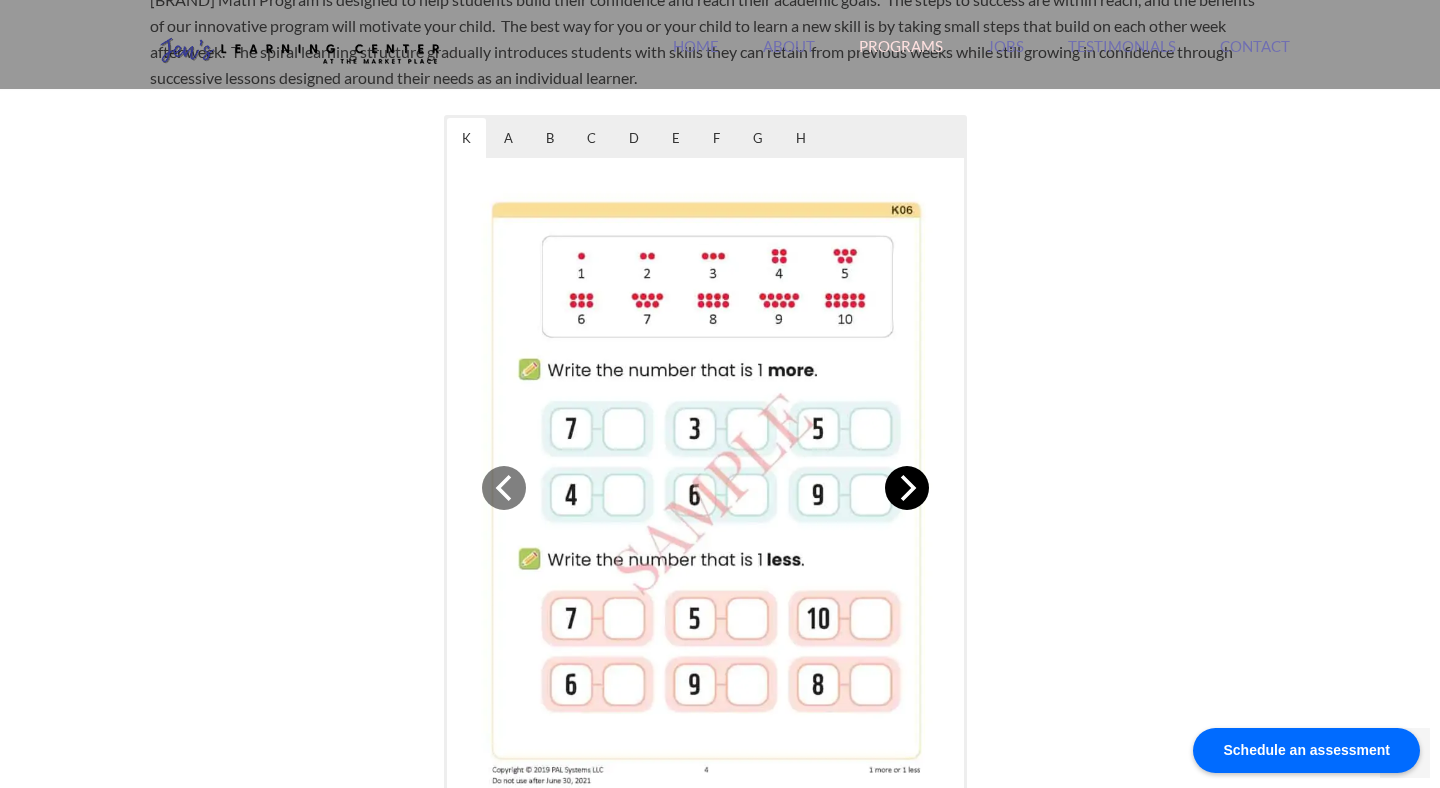 click 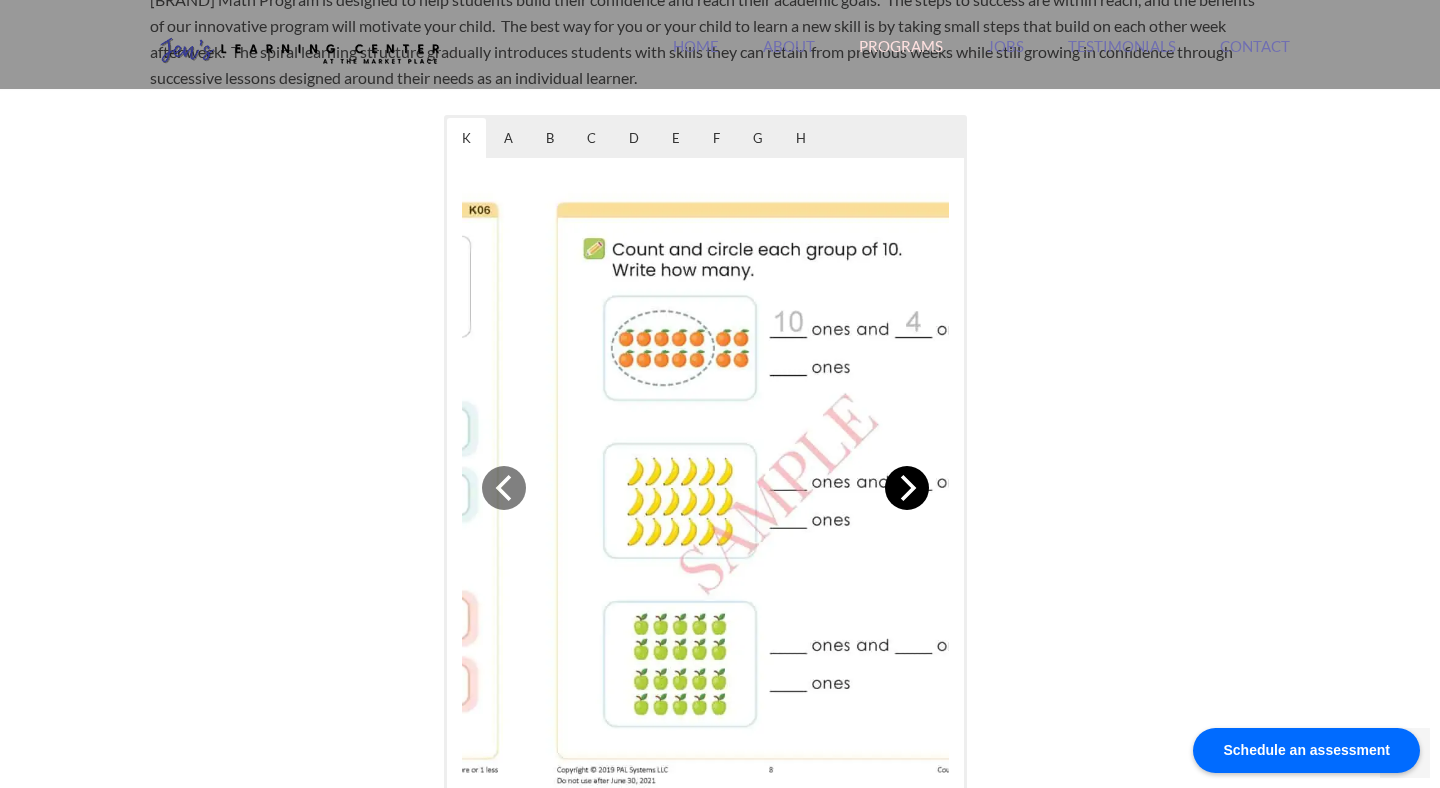 click 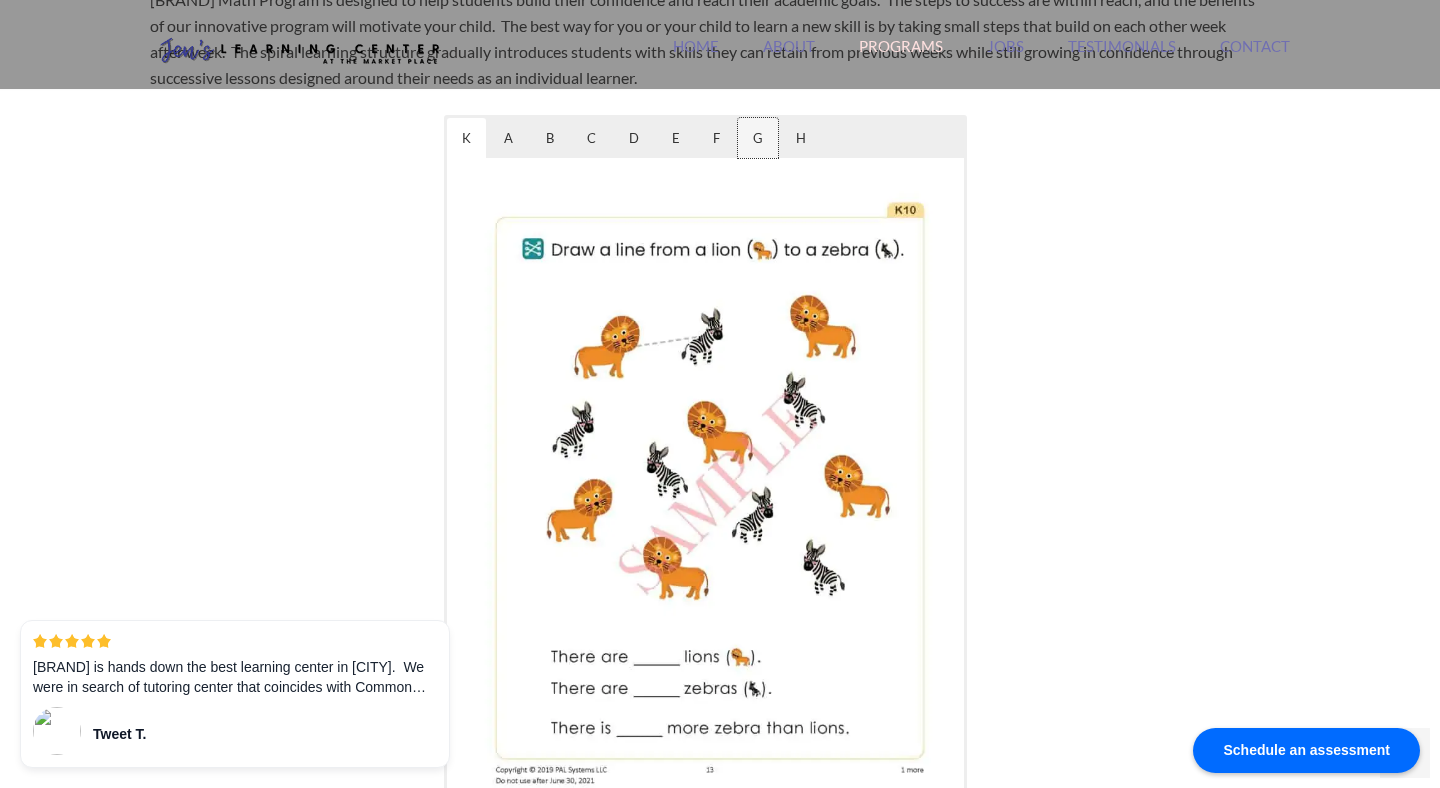 click on "G" at bounding box center [758, 138] 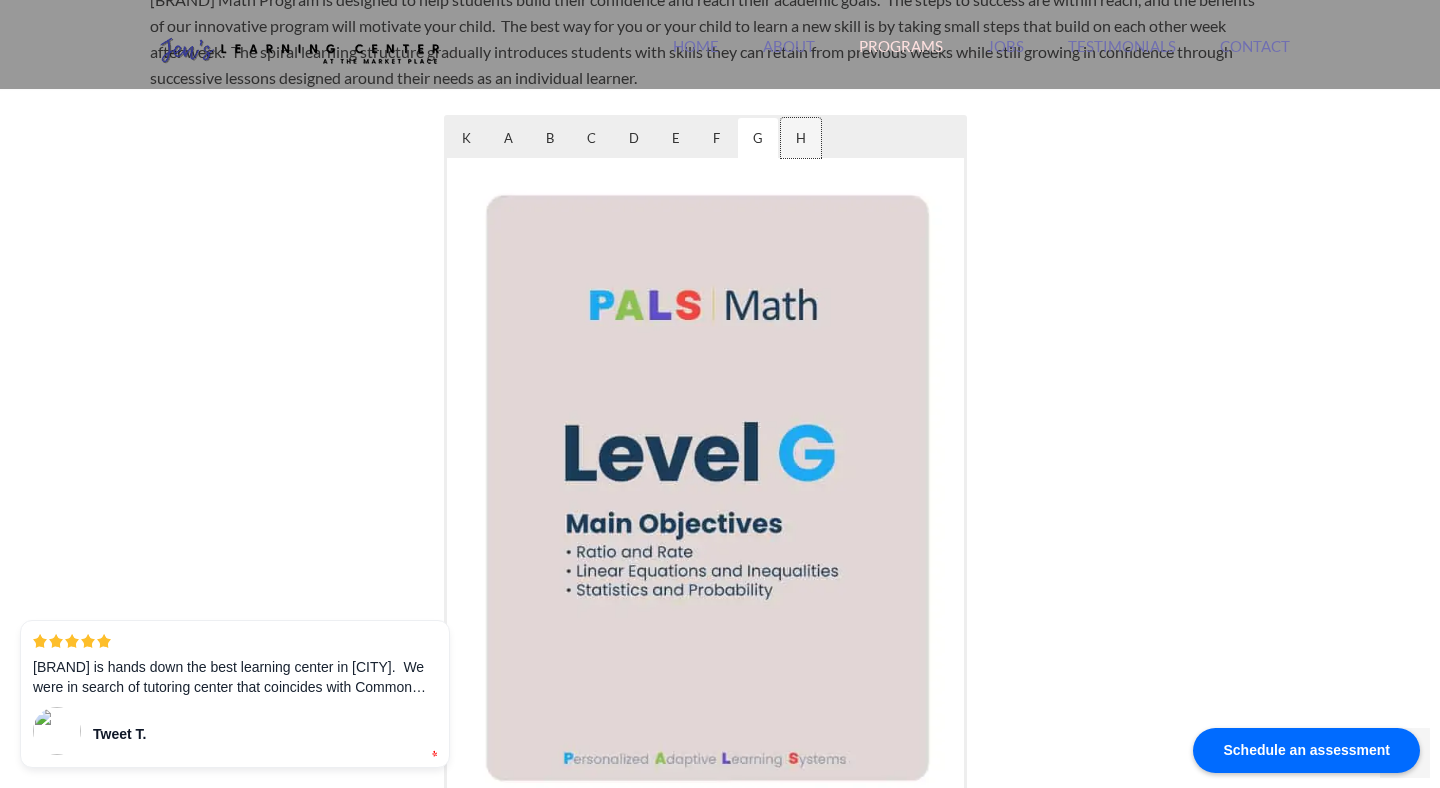 click on "H" at bounding box center (801, 138) 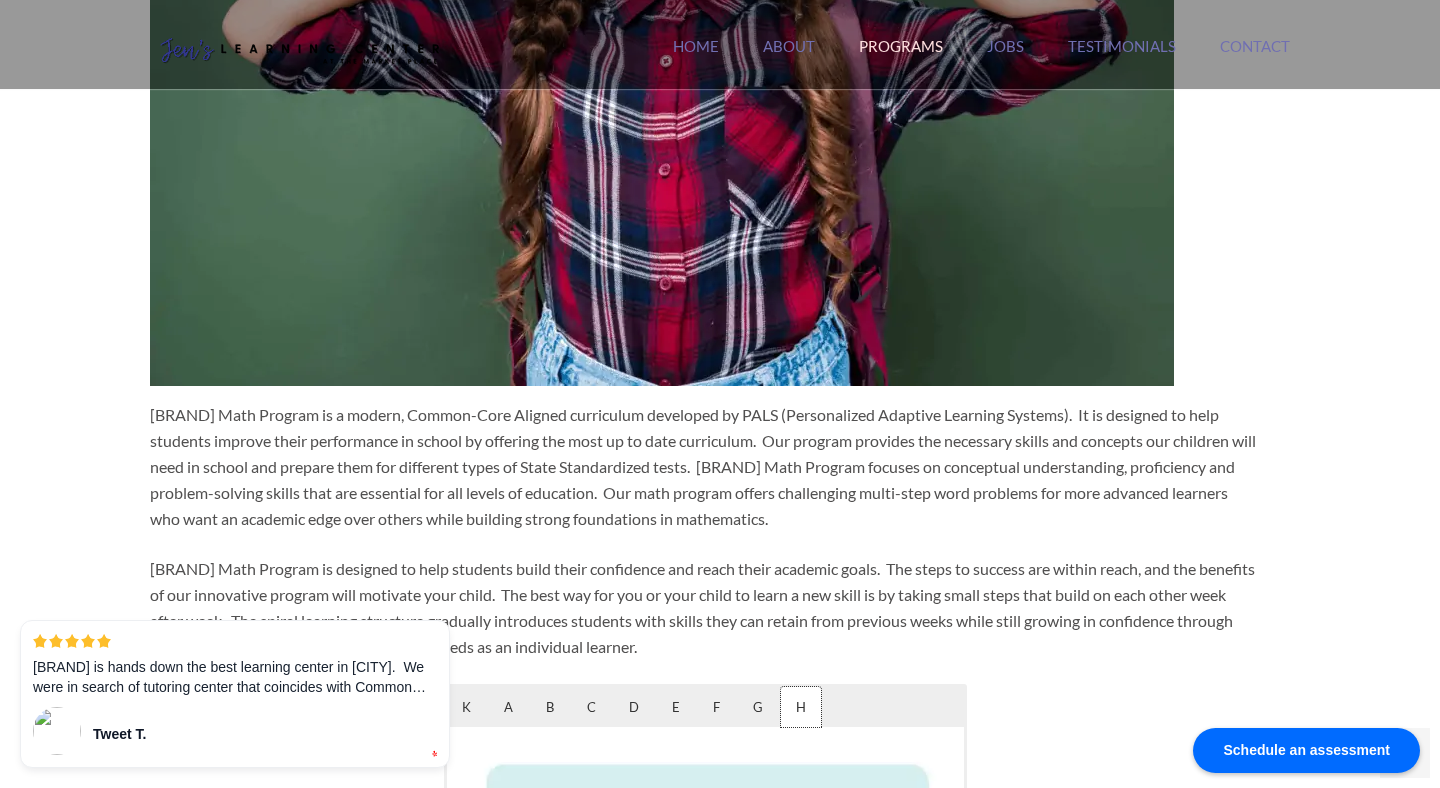 scroll, scrollTop: 497, scrollLeft: 0, axis: vertical 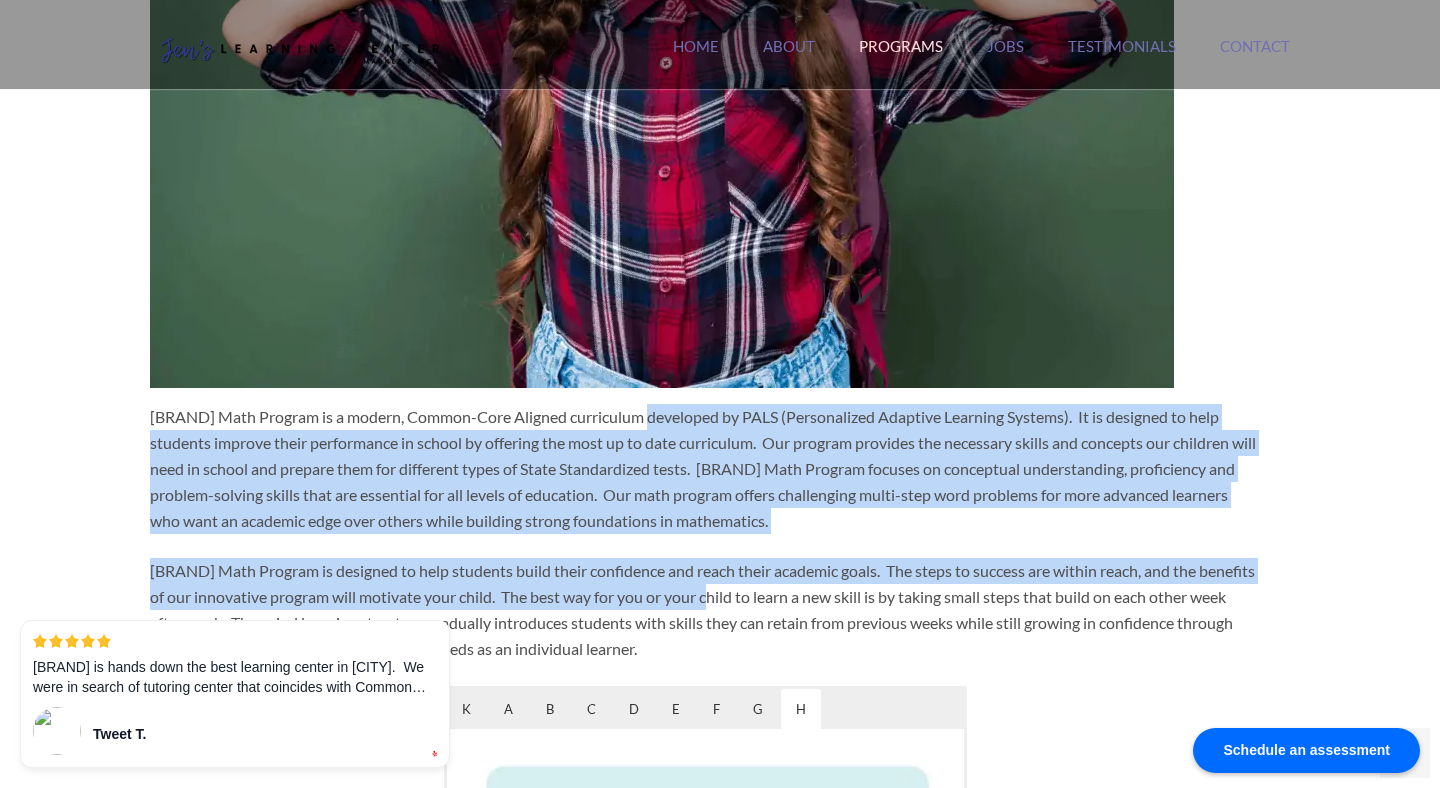 drag, startPoint x: 636, startPoint y: 405, endPoint x: 738, endPoint y: 605, distance: 224.50835 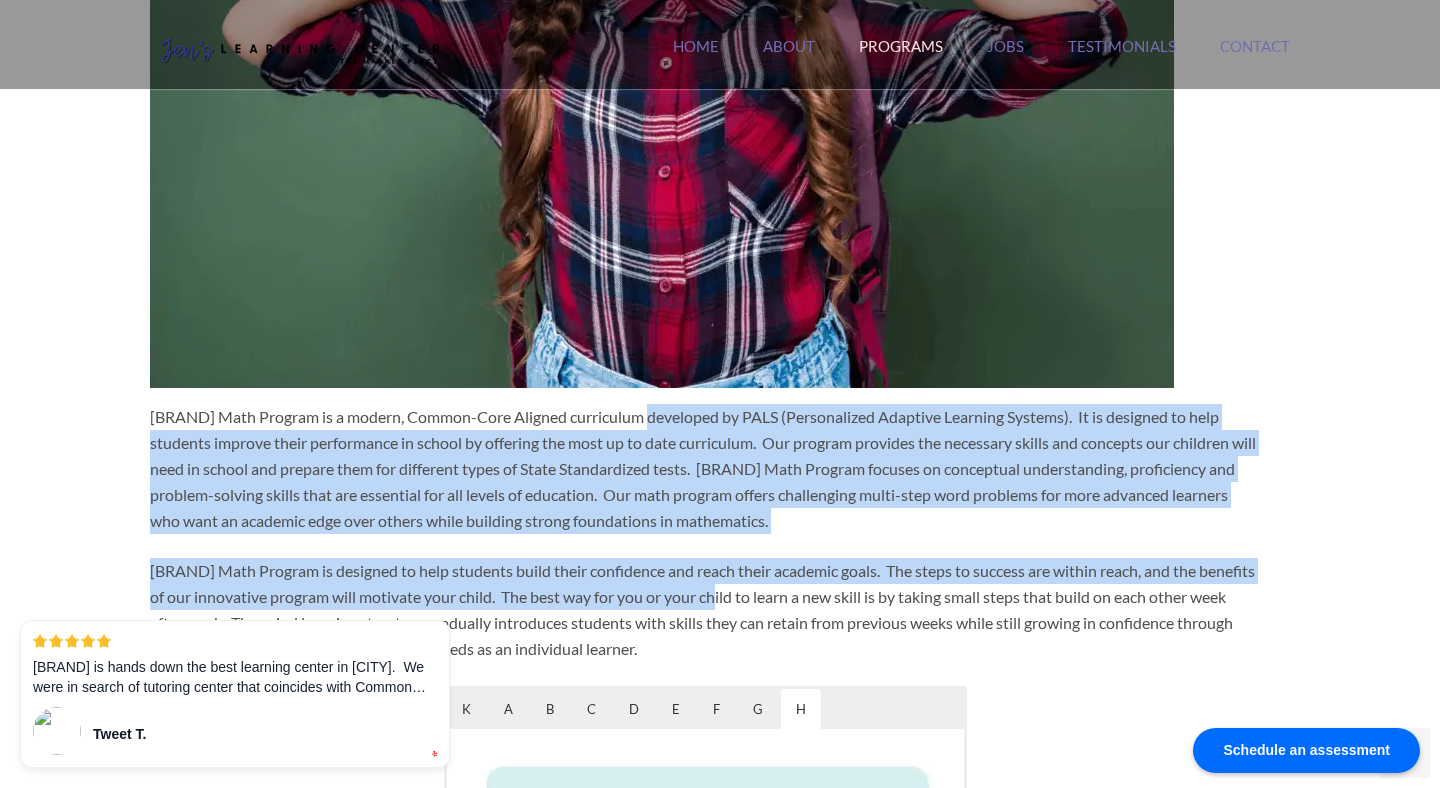 click on "Jen’s Learning Center Math Program is designed to help students build their confidence and reach their academic goals.  The steps to success are within reach, and the benefits of our innovative program will motivate your child.  The best way for you or your child to learn a new skill is by taking small steps that build on each other week after week.  The spiral learning structure gradually introduces students with skills they can retain from previous weeks while still growing in confidence through successive lessons designed around their needs as an individual learner." at bounding box center (705, 610) 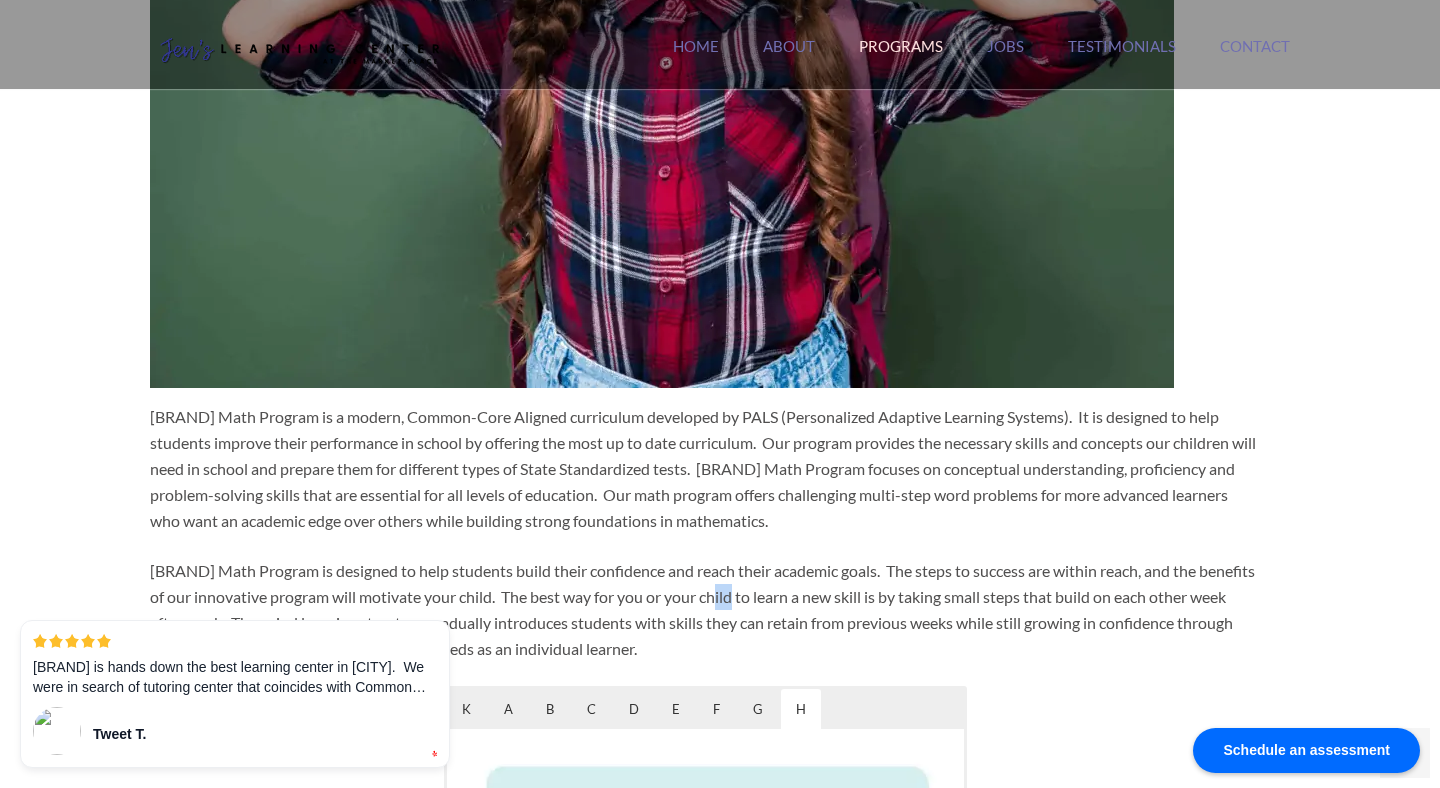 click on "Jen’s Learning Center Math Program is designed to help students build their confidence and reach their academic goals.  The steps to success are within reach, and the benefits of our innovative program will motivate your child.  The best way for you or your child to learn a new skill is by taking small steps that build on each other week after week.  The spiral learning structure gradually introduces students with skills they can retain from previous weeks while still growing in confidence through successive lessons designed around their needs as an individual learner." at bounding box center [705, 610] 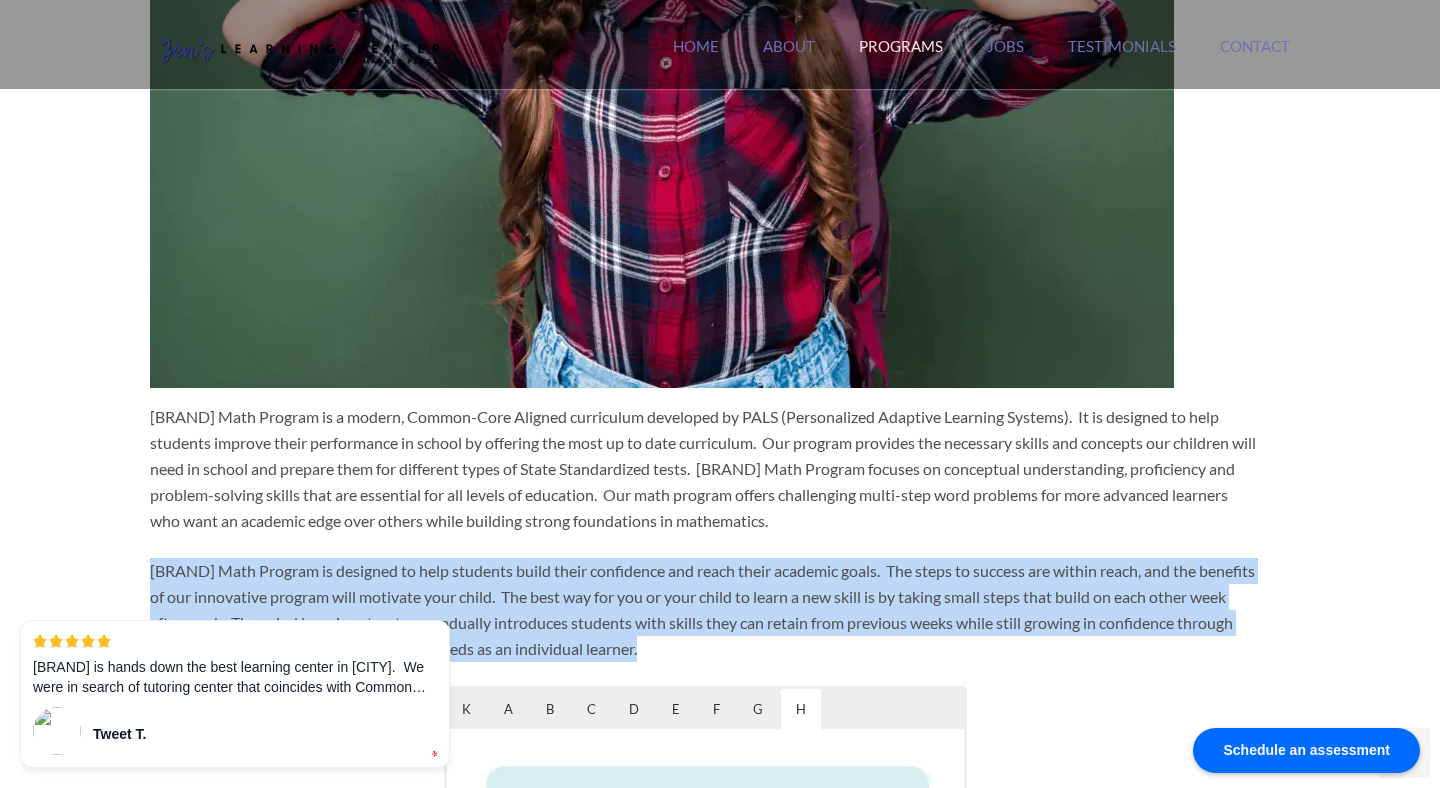 click on "Jen’s Learning Center Math Program is designed to help students build their confidence and reach their academic goals.  The steps to success are within reach, and the benefits of our innovative program will motivate your child.  The best way for you or your child to learn a new skill is by taking small steps that build on each other week after week.  The spiral learning structure gradually introduces students with skills they can retain from previous weeks while still growing in confidence through successive lessons designed around their needs as an individual learner." at bounding box center [705, 610] 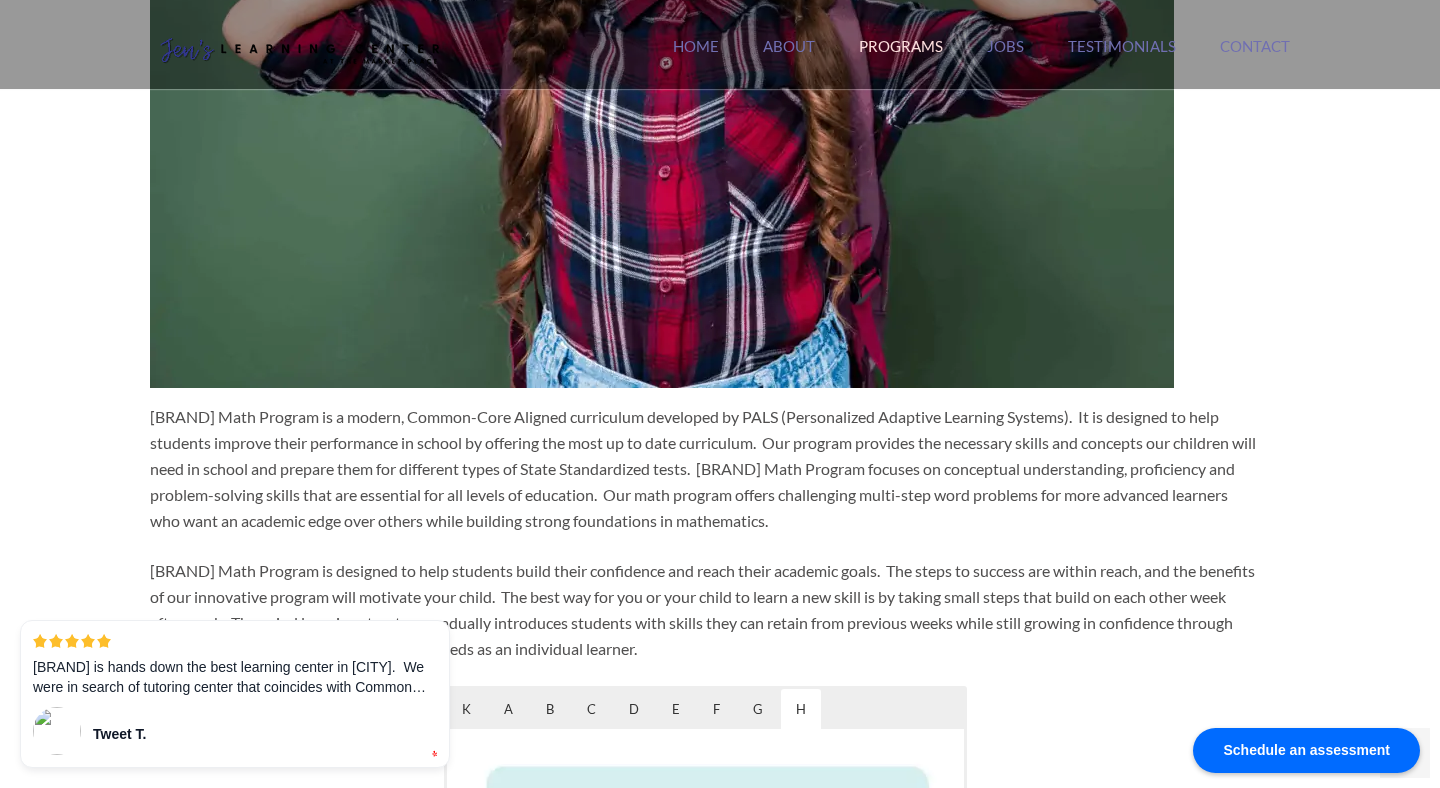 click on "Jen’s Learning Center Math Program is a modern, Common-Core Aligned curriculum developed by PALS (Personalized Adaptive Learning Systems).  It is designed to help students improve their performance in school by offering the most up to date curriculum.  Our program provides the necessary skills and concepts our children will need in school and prepare them for different types of State Standardized tests.  Jen’s Learning Center Math Program focuses on conceptual understanding, proficiency and problem-solving skills that are essential for all levels of education.  Our math program offers challenging multi-step word problems for more advanced learners who want an academic edge over others while building strong foundations in mathematics." at bounding box center (705, 469) 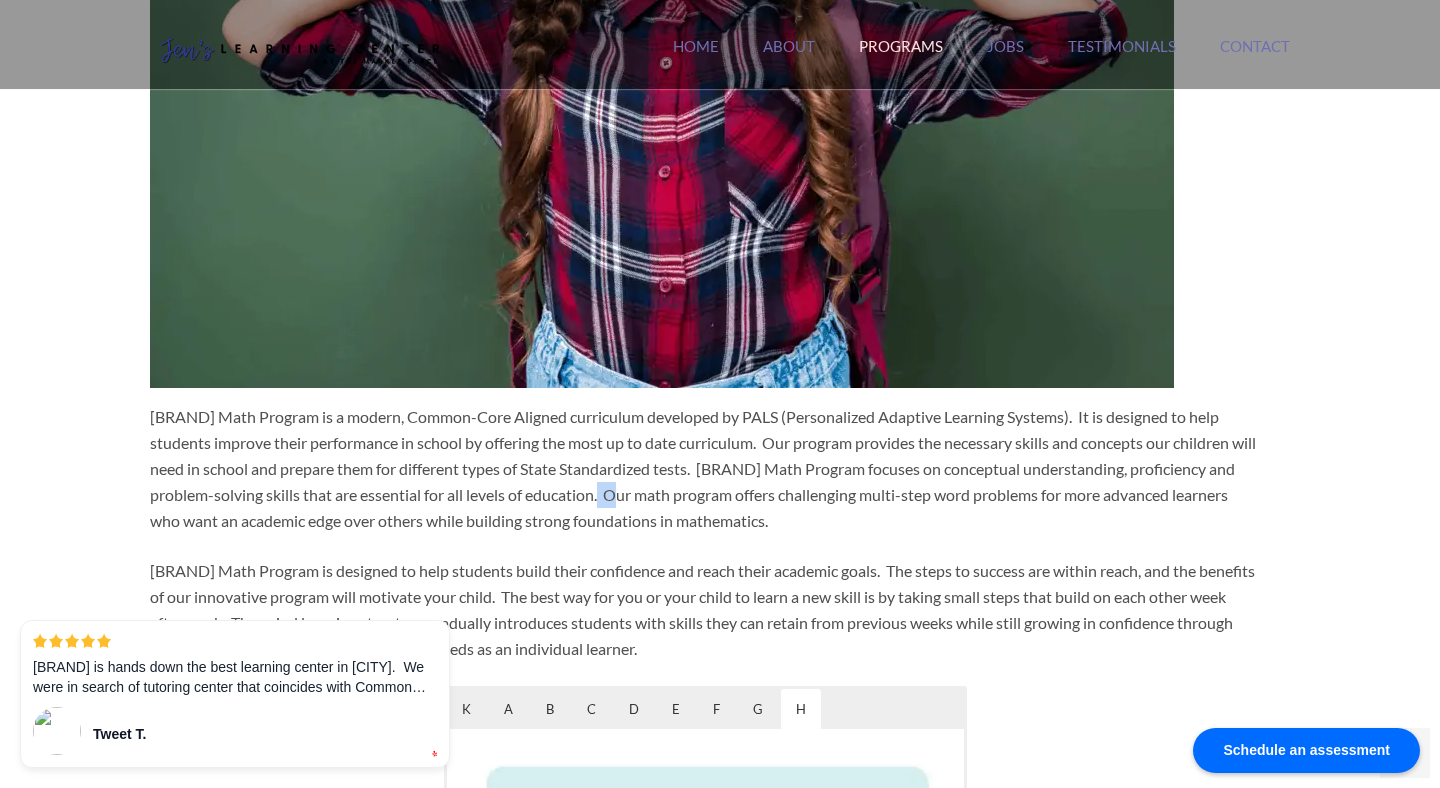 click on "Jen’s Learning Center Math Program is a modern, Common-Core Aligned curriculum developed by PALS (Personalized Adaptive Learning Systems).  It is designed to help students improve their performance in school by offering the most up to date curriculum.  Our program provides the necessary skills and concepts our children will need in school and prepare them for different types of State Standardized tests.  Jen’s Learning Center Math Program focuses on conceptual understanding, proficiency and problem-solving skills that are essential for all levels of education.  Our math program offers challenging multi-step word problems for more advanced learners who want an academic edge over others while building strong foundations in mathematics." at bounding box center [705, 469] 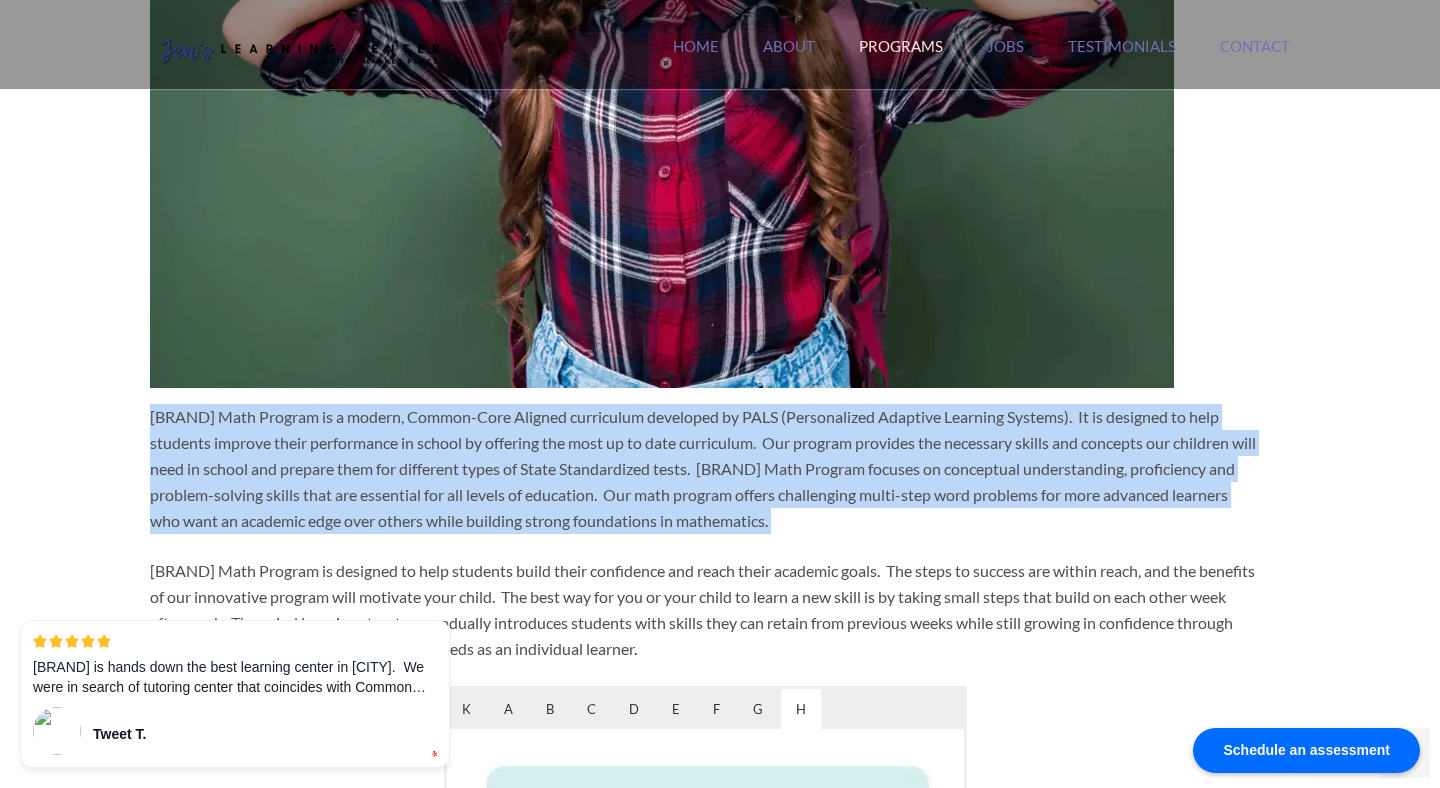 click on "Jen’s Learning Center Math Program is a modern, Common-Core Aligned curriculum developed by PALS (Personalized Adaptive Learning Systems).  It is designed to help students improve their performance in school by offering the most up to date curriculum.  Our program provides the necessary skills and concepts our children will need in school and prepare them for different types of State Standardized tests.  Jen’s Learning Center Math Program focuses on conceptual understanding, proficiency and problem-solving skills that are essential for all levels of education.  Our math program offers challenging multi-step word problems for more advanced learners who want an academic edge over others while building strong foundations in mathematics." at bounding box center (705, 469) 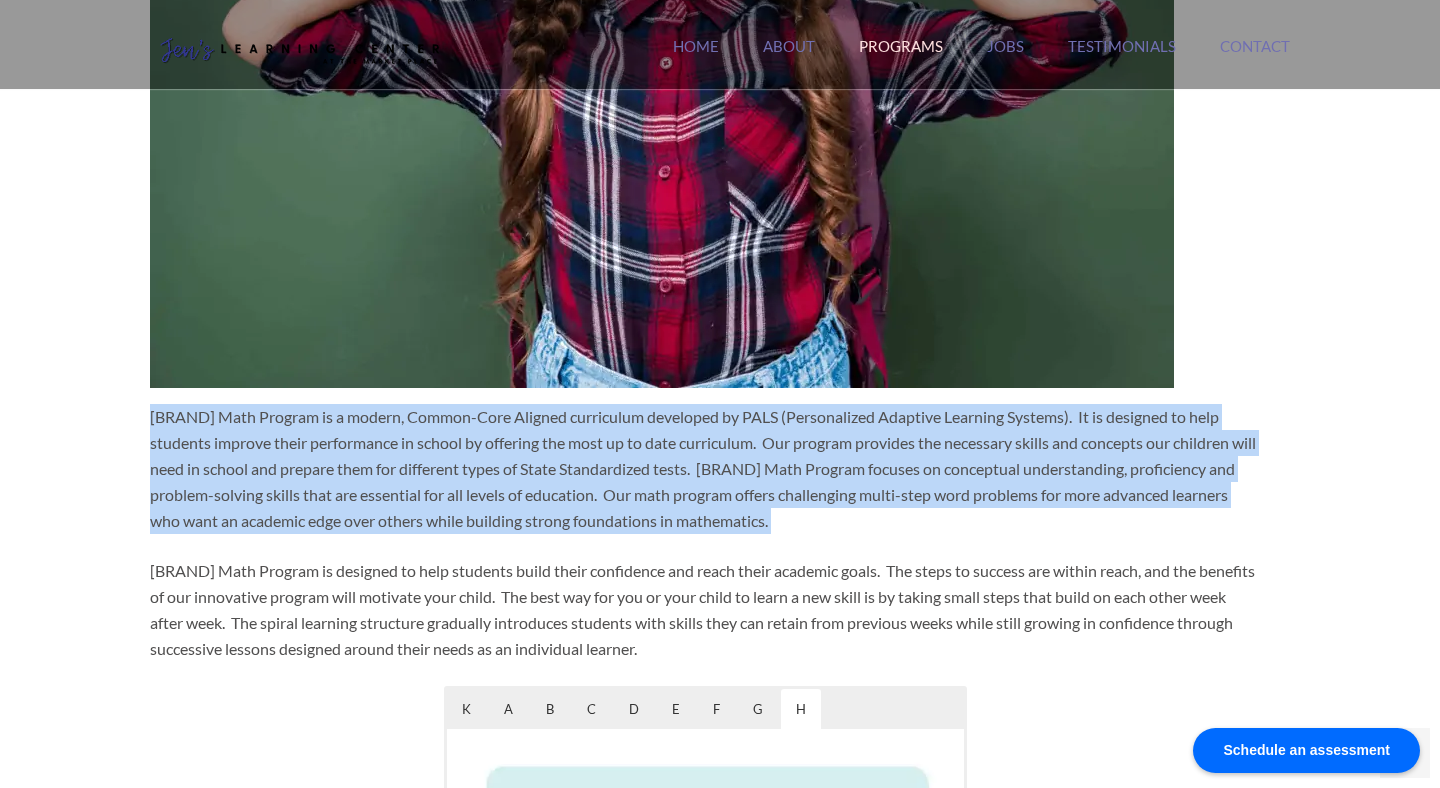 click on "Jen’s Learning Center Math Program is a modern, Common-Core Aligned curriculum developed by PALS (Personalized Adaptive Learning Systems).  It is designed to help students improve their performance in school by offering the most up to date curriculum.  Our program provides the necessary skills and concepts our children will need in school and prepare them for different types of State Standardized tests.  Jen’s Learning Center Math Program focuses on conceptual understanding, proficiency and problem-solving skills that are essential for all levels of education.  Our math program offers challenging multi-step word problems for more advanced learners who want an academic edge over others while building strong foundations in mathematics." at bounding box center [705, 469] 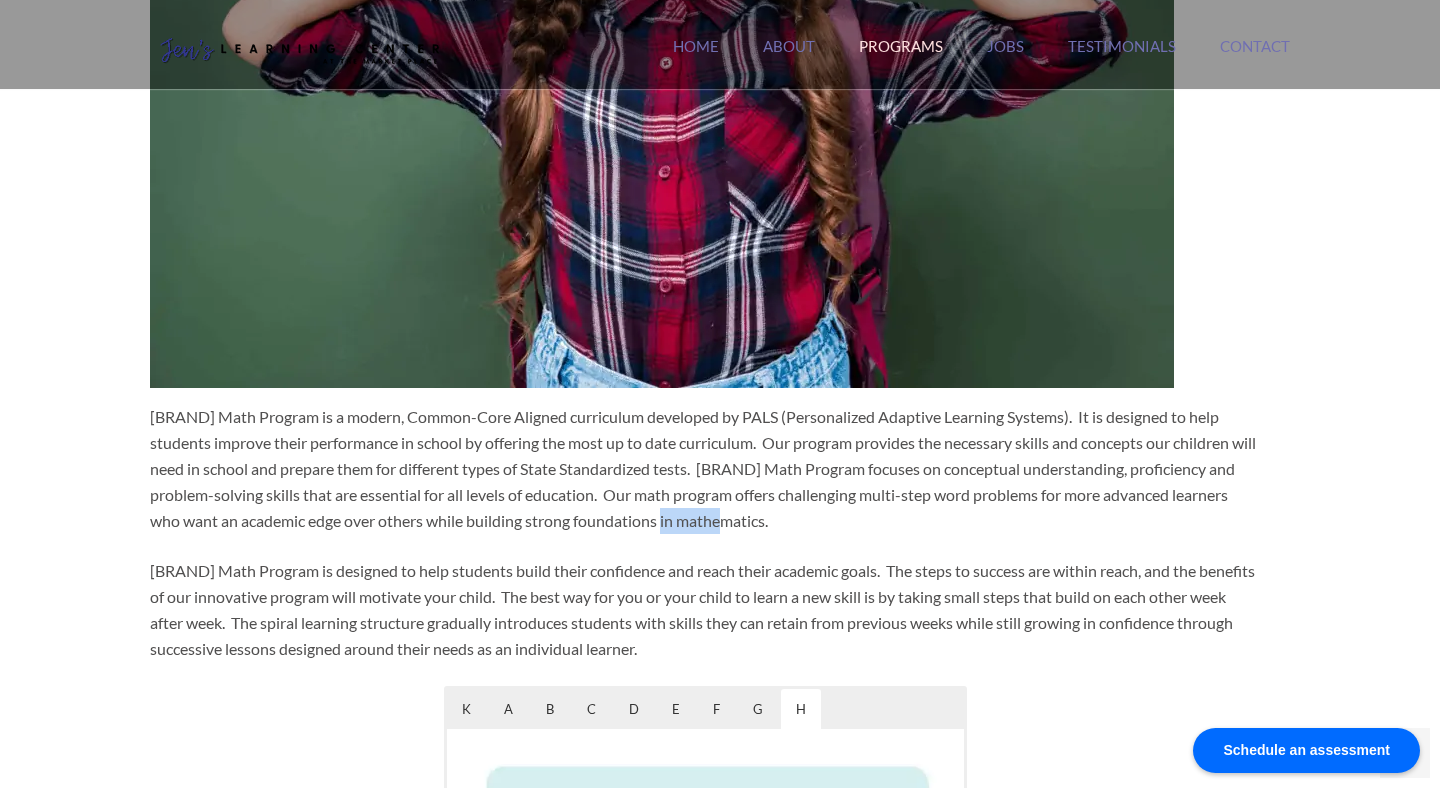click on "Jen’s Learning Center Math Program is a modern, Common-Core Aligned curriculum developed by PALS (Personalized Adaptive Learning Systems).  It is designed to help students improve their performance in school by offering the most up to date curriculum.  Our program provides the necessary skills and concepts our children will need in school and prepare them for different types of State Standardized tests.  Jen’s Learning Center Math Program focuses on conceptual understanding, proficiency and problem-solving skills that are essential for all levels of education.  Our math program offers challenging multi-step word problems for more advanced learners who want an academic edge over others while building strong foundations in mathematics." at bounding box center [705, 469] 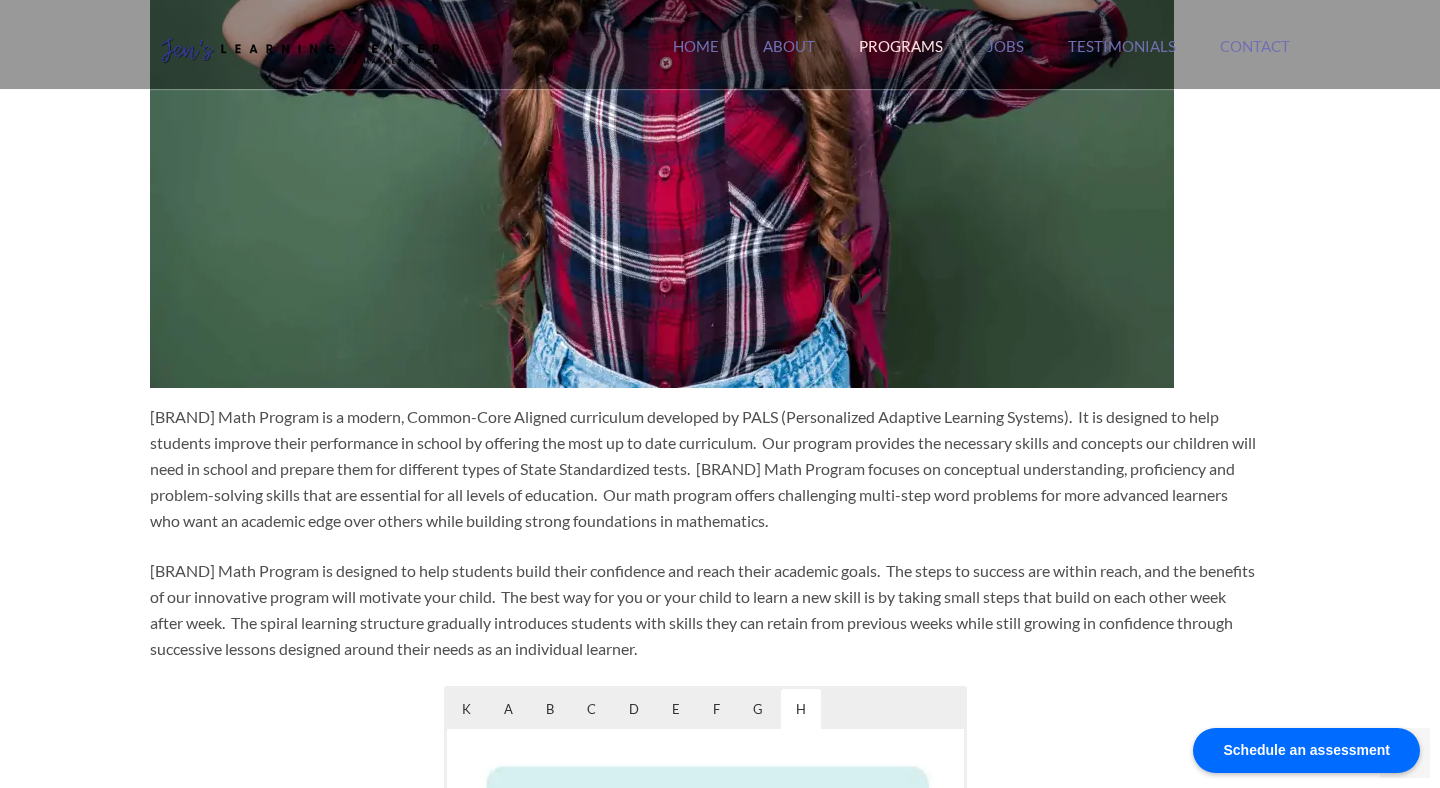 click on "Jen’s Learning Center Math Program is designed to help students build their confidence and reach their academic goals.  The steps to success are within reach, and the benefits of our innovative program will motivate your child.  The best way for you or your child to learn a new skill is by taking small steps that build on each other week after week.  The spiral learning structure gradually introduces students with skills they can retain from previous weeks while still growing in confidence through successive lessons designed around their needs as an individual learner." at bounding box center [705, 610] 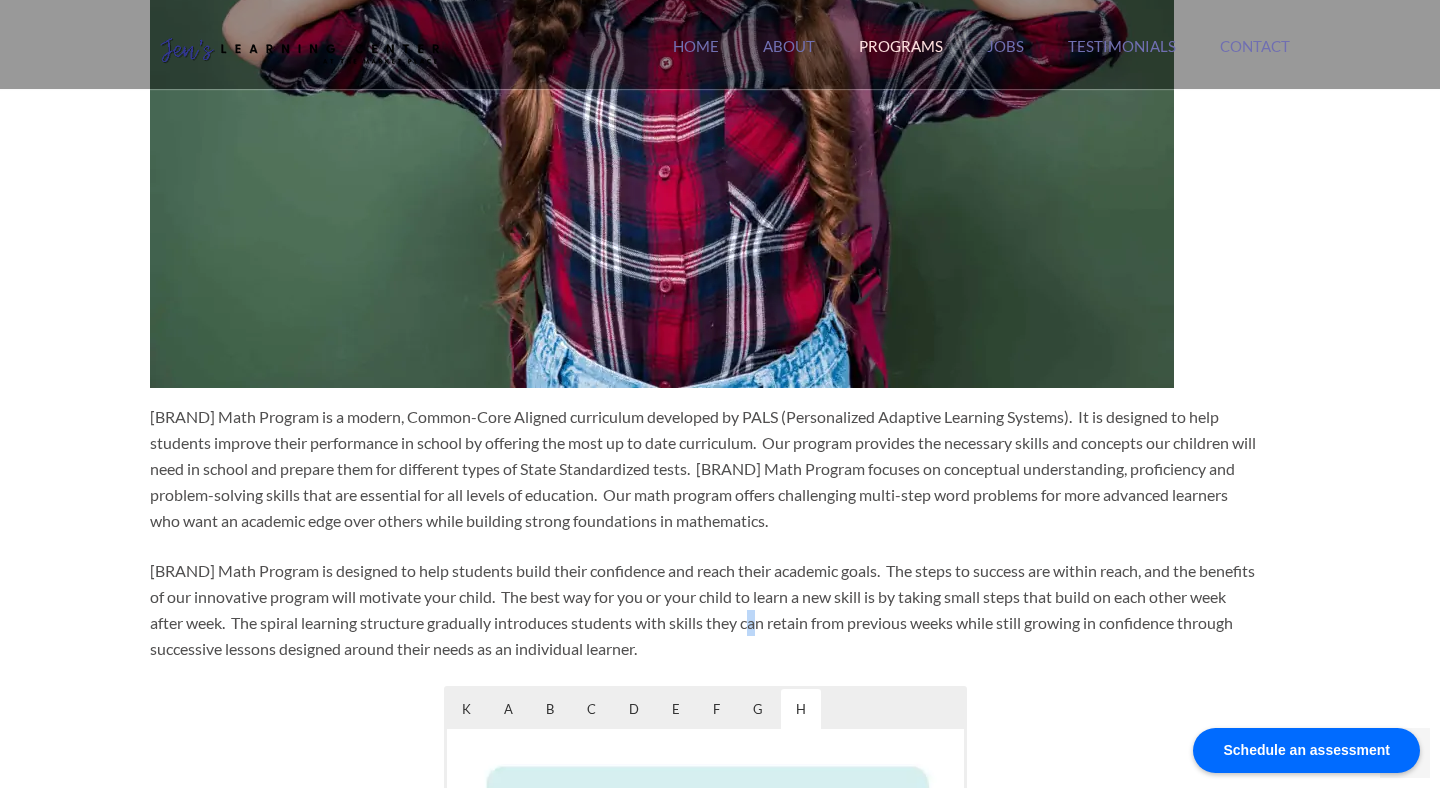 click on "Jen’s Learning Center Math Program is designed to help students build their confidence and reach their academic goals.  The steps to success are within reach, and the benefits of our innovative program will motivate your child.  The best way for you or your child to learn a new skill is by taking small steps that build on each other week after week.  The spiral learning structure gradually introduces students with skills they can retain from previous weeks while still growing in confidence through successive lessons designed around their needs as an individual learner." at bounding box center [705, 610] 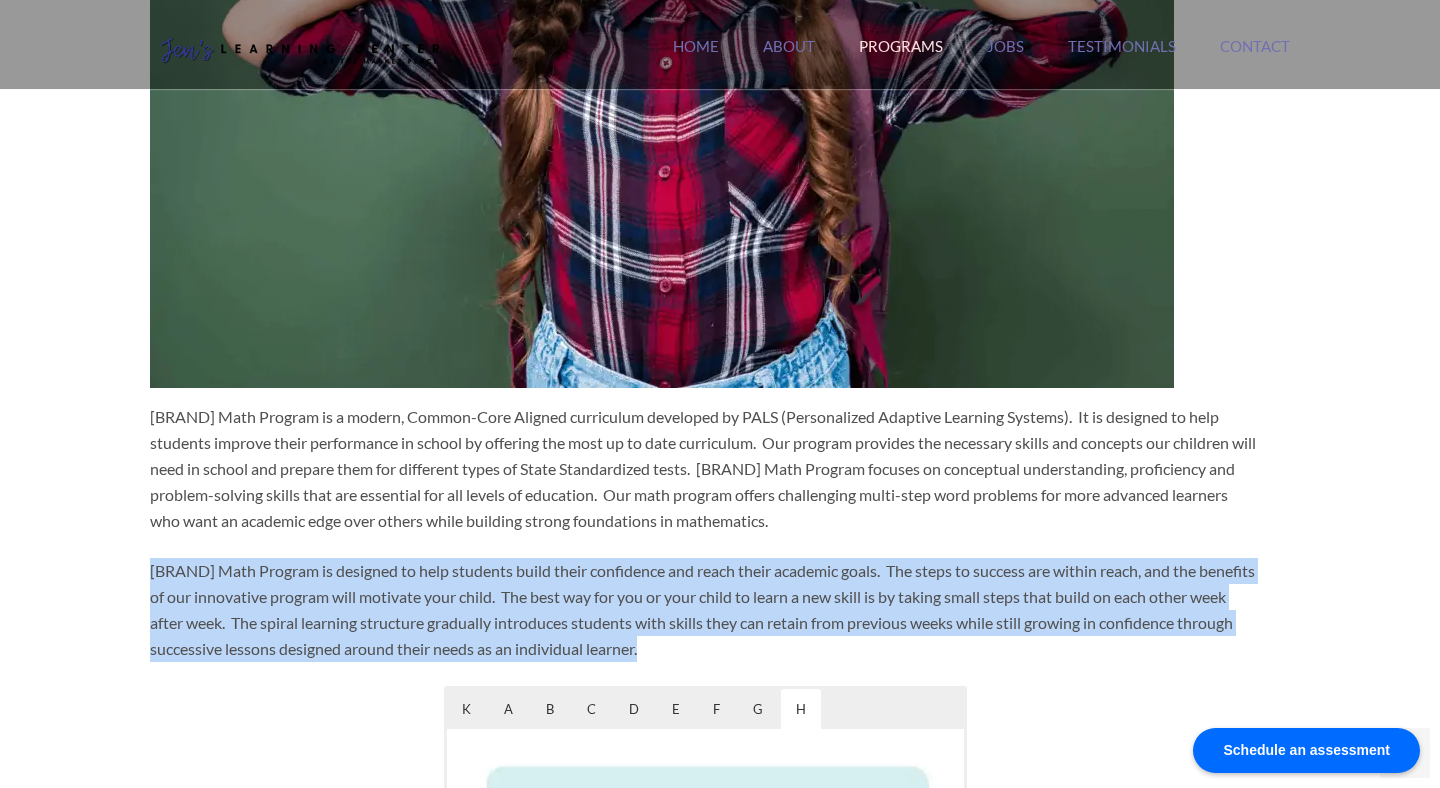 click on "Jen’s Learning Center Math Program is designed to help students build their confidence and reach their academic goals.  The steps to success are within reach, and the benefits of our innovative program will motivate your child.  The best way for you or your child to learn a new skill is by taking small steps that build on each other week after week.  The spiral learning structure gradually introduces students with skills they can retain from previous weeks while still growing in confidence through successive lessons designed around their needs as an individual learner." at bounding box center (705, 610) 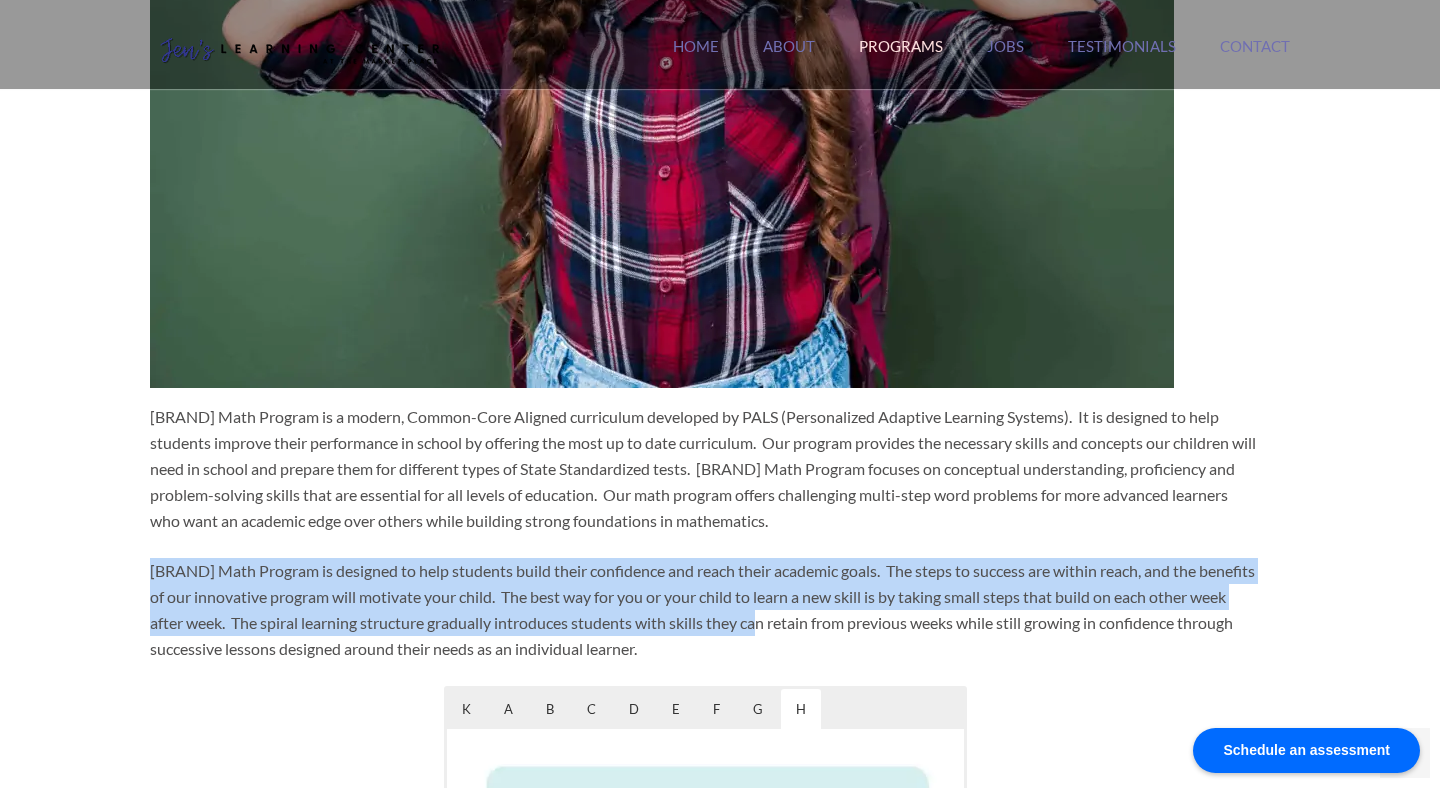 drag, startPoint x: 794, startPoint y: 634, endPoint x: 765, endPoint y: 550, distance: 88.86507 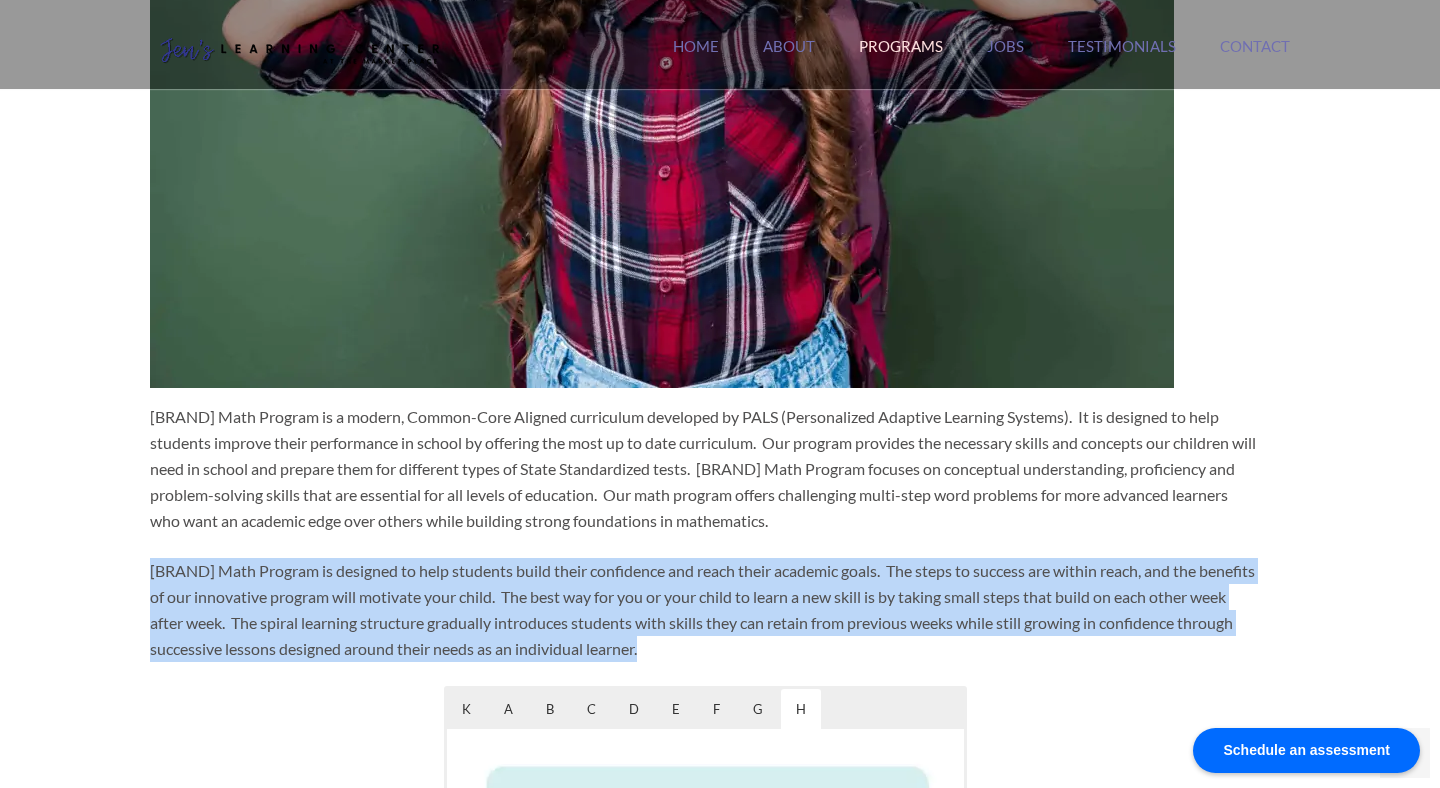 drag, startPoint x: 765, startPoint y: 551, endPoint x: 788, endPoint y: 639, distance: 90.95603 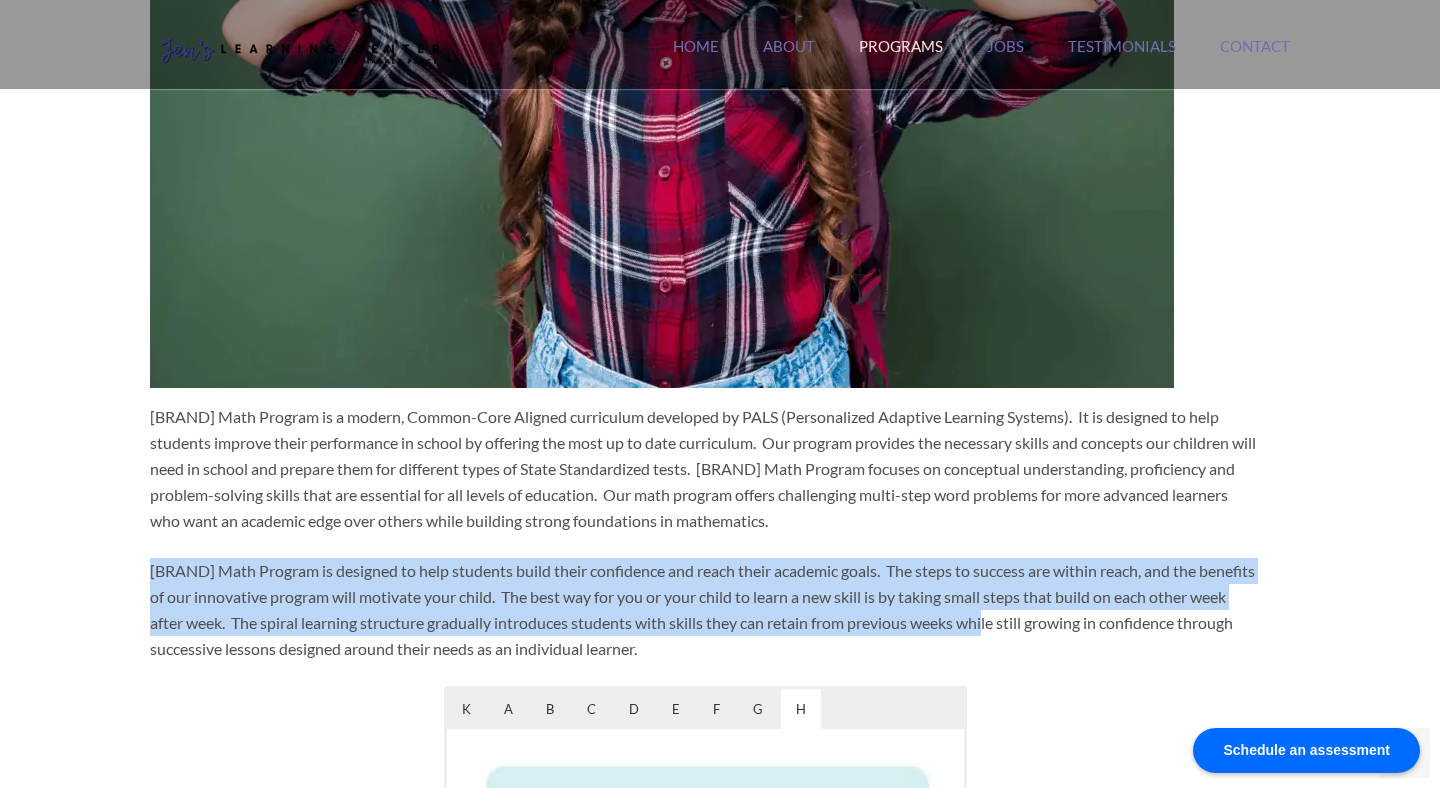 drag, startPoint x: 1006, startPoint y: 625, endPoint x: 997, endPoint y: 556, distance: 69.58448 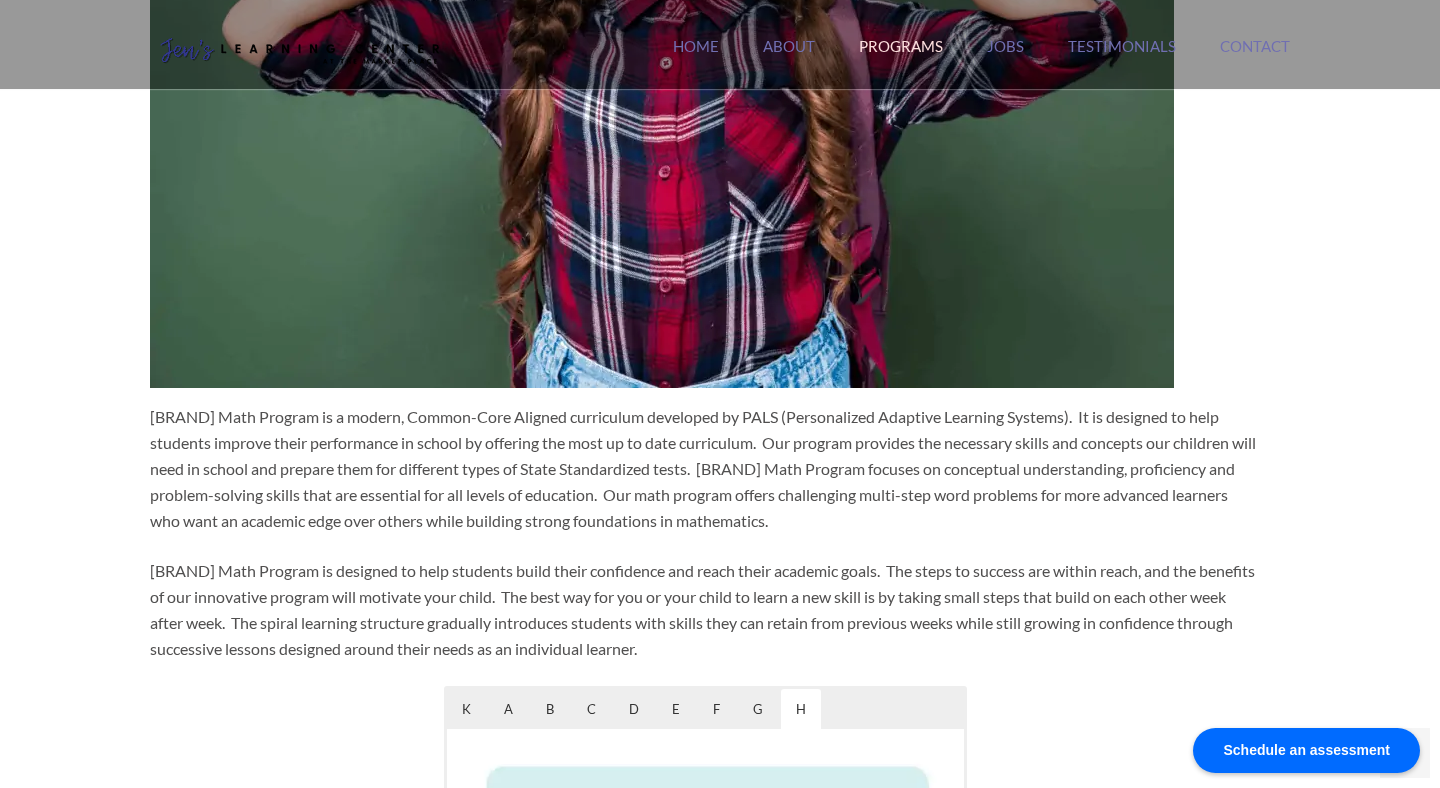 click on "Jen’s Learning Center Math Program is designed to help students build their confidence and reach their academic goals.  The steps to success are within reach, and the benefits of our innovative program will motivate your child.  The best way for you or your child to learn a new skill is by taking small steps that build on each other week after week.  The spiral learning structure gradually introduces students with skills they can retain from previous weeks while still growing in confidence through successive lessons designed around their needs as an individual learner." at bounding box center [705, 610] 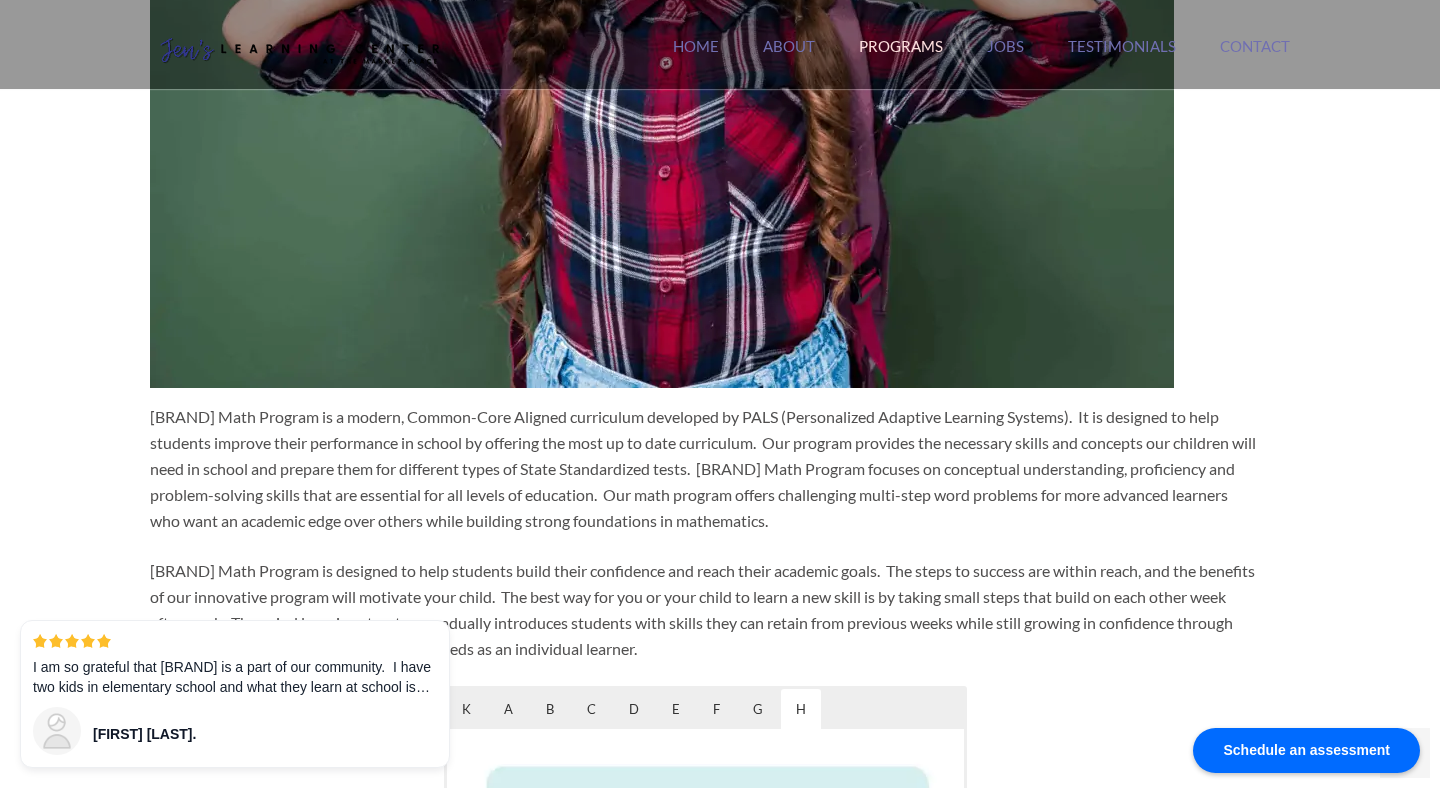 drag, startPoint x: 606, startPoint y: 596, endPoint x: 784, endPoint y: 648, distance: 185.44002 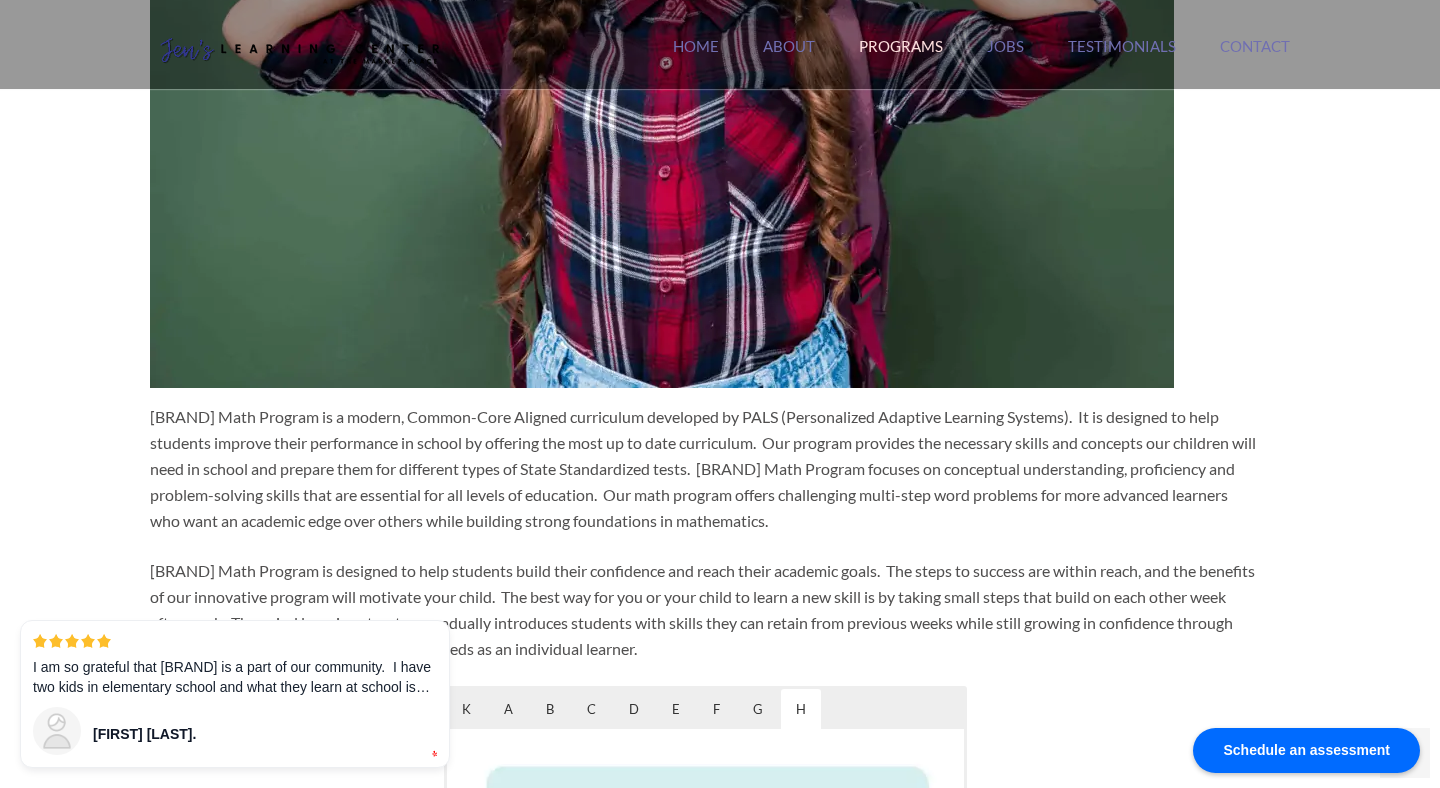 click on "Jen’s Learning Center Math Program is designed to help students build their confidence and reach their academic goals.  The steps to success are within reach, and the benefits of our innovative program will motivate your child.  The best way for you or your child to learn a new skill is by taking small steps that build on each other week after week.  The spiral learning structure gradually introduces students with skills they can retain from previous weeks while still growing in confidence through successive lessons designed around their needs as an individual learner." at bounding box center [705, 610] 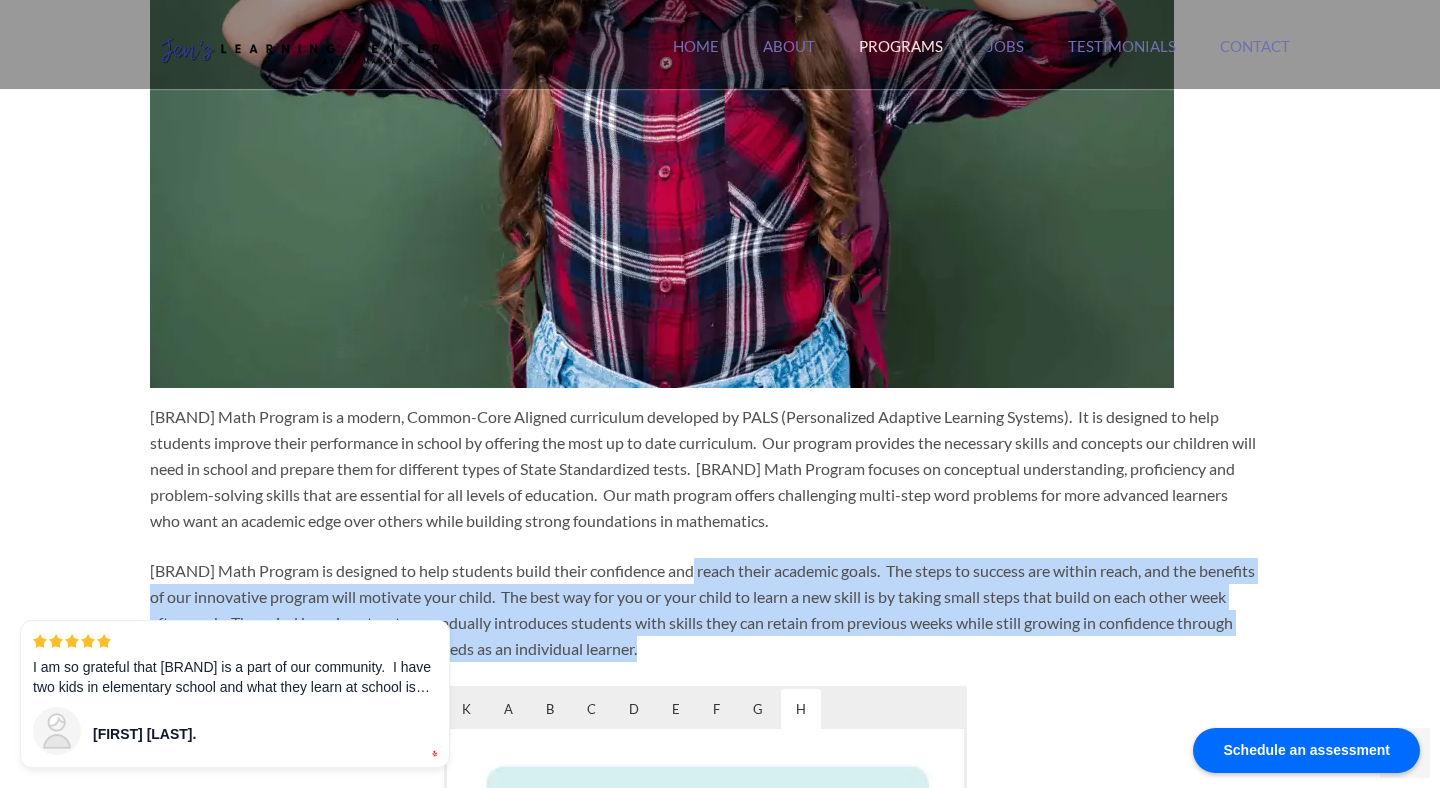 drag, startPoint x: 784, startPoint y: 648, endPoint x: 739, endPoint y: 581, distance: 80.70936 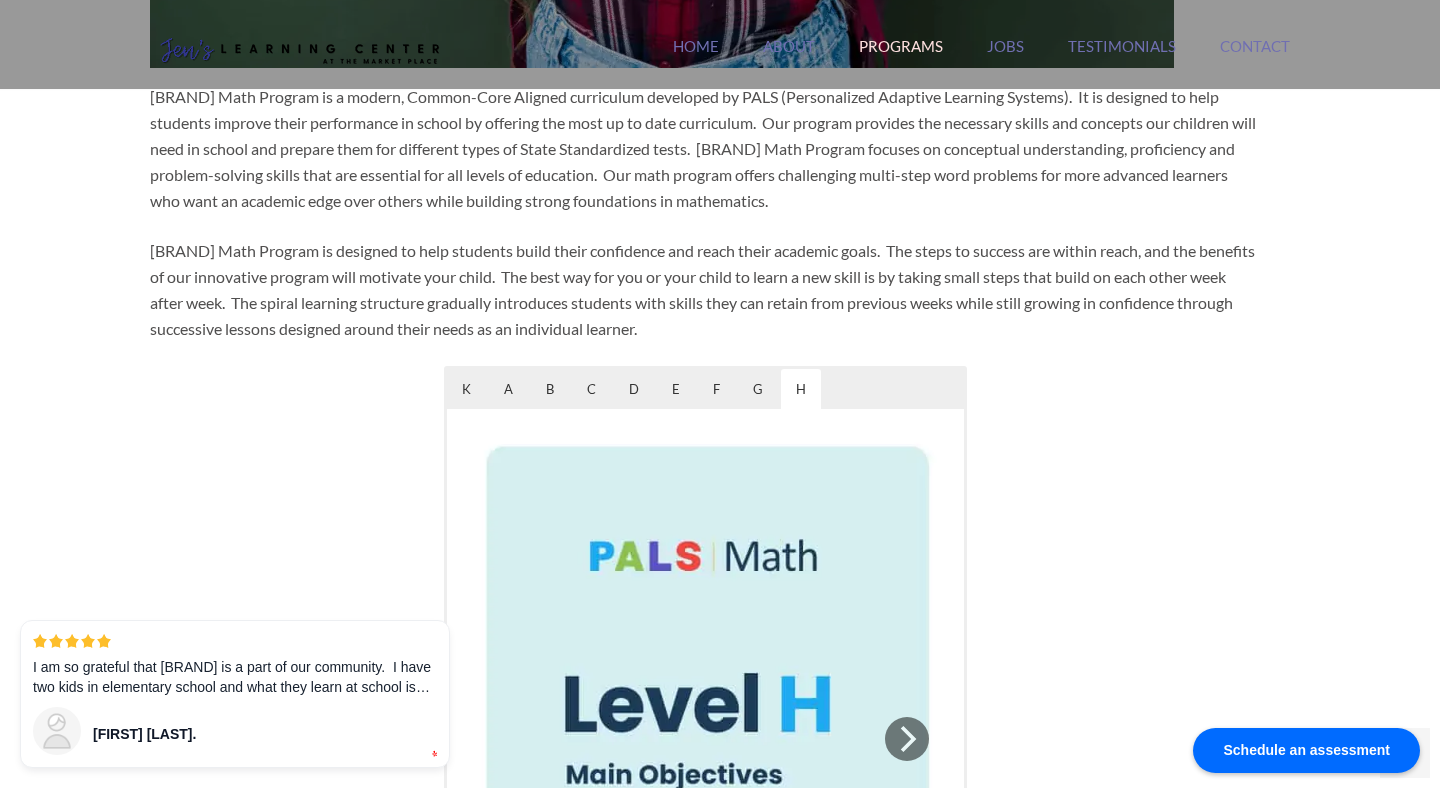 scroll, scrollTop: 1307, scrollLeft: 0, axis: vertical 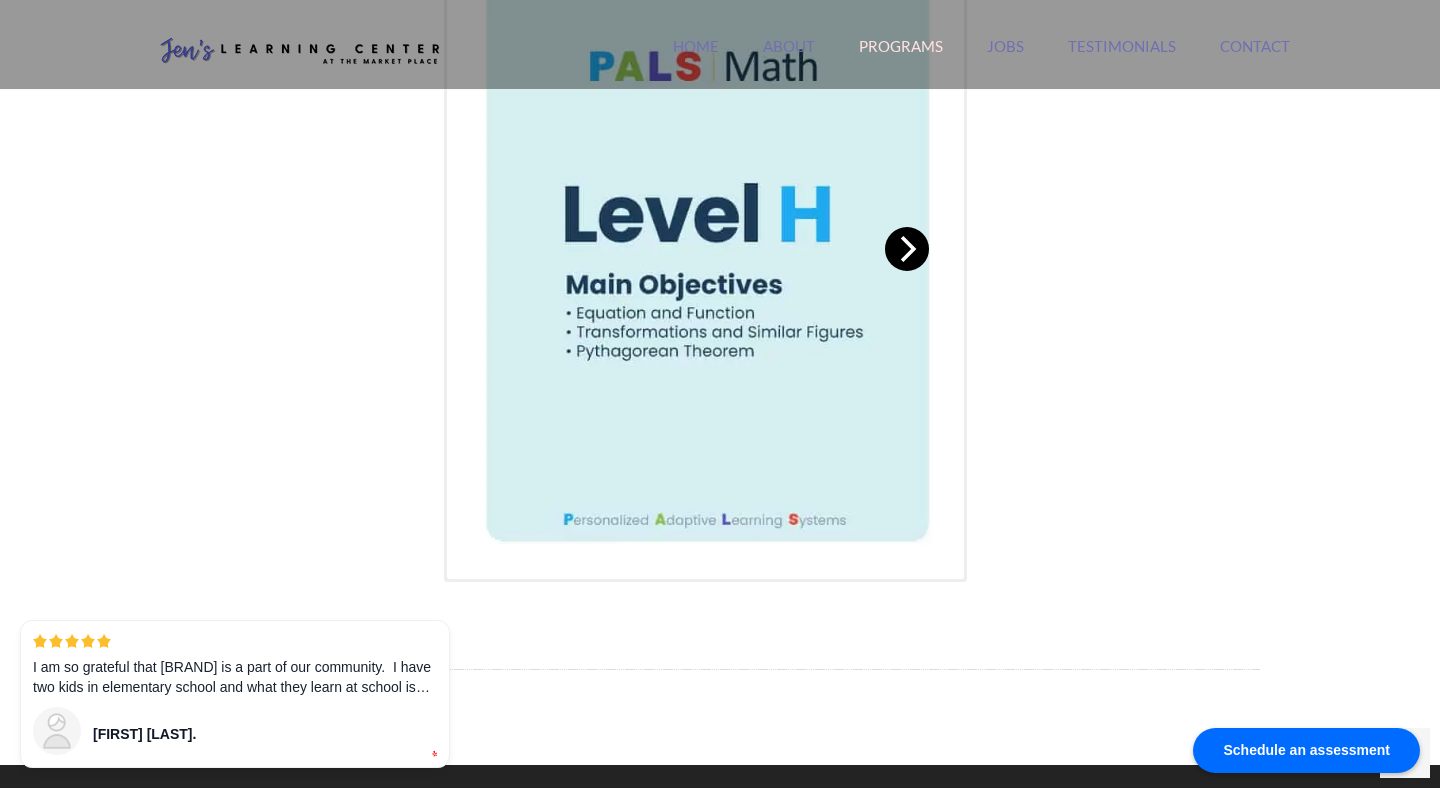 click 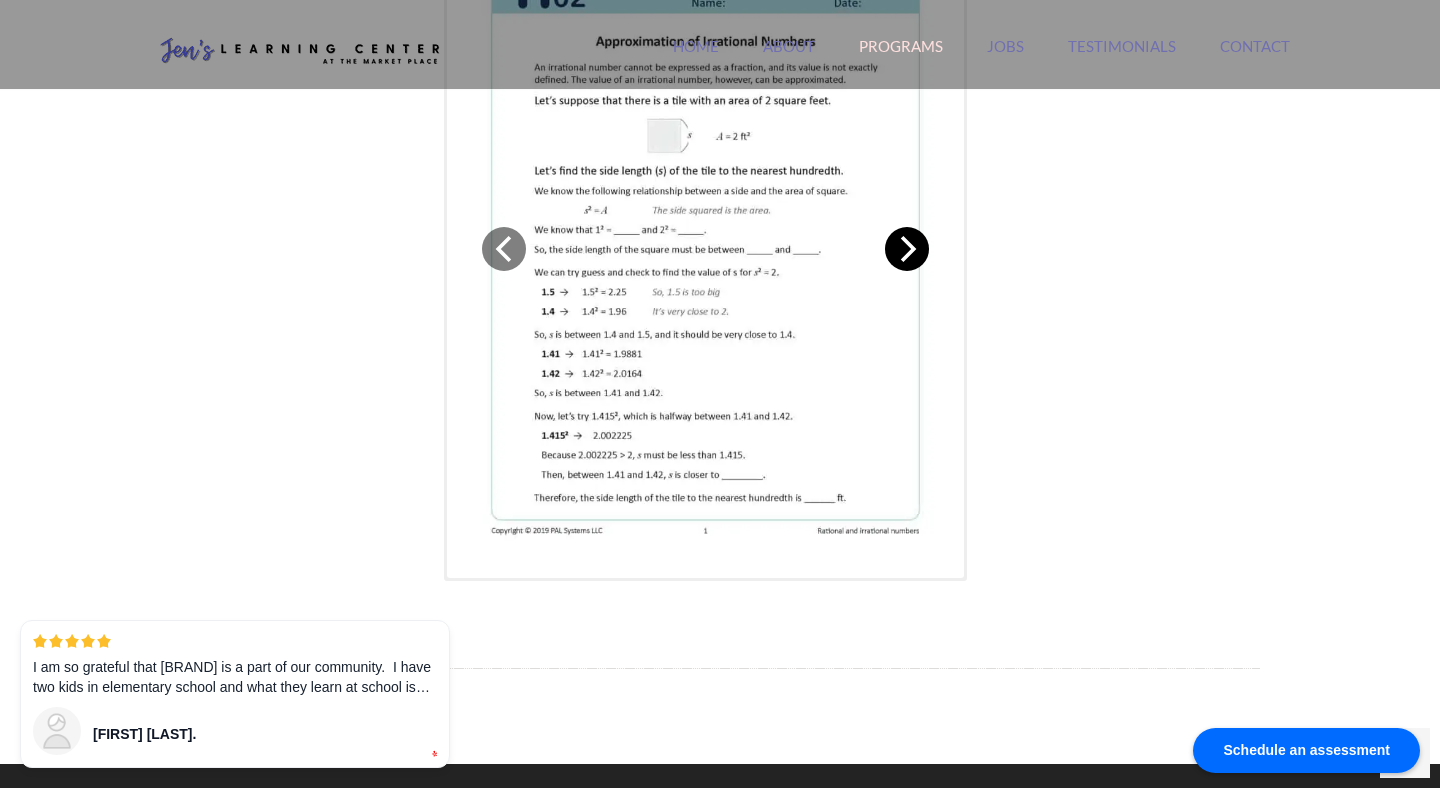 click at bounding box center (907, 249) 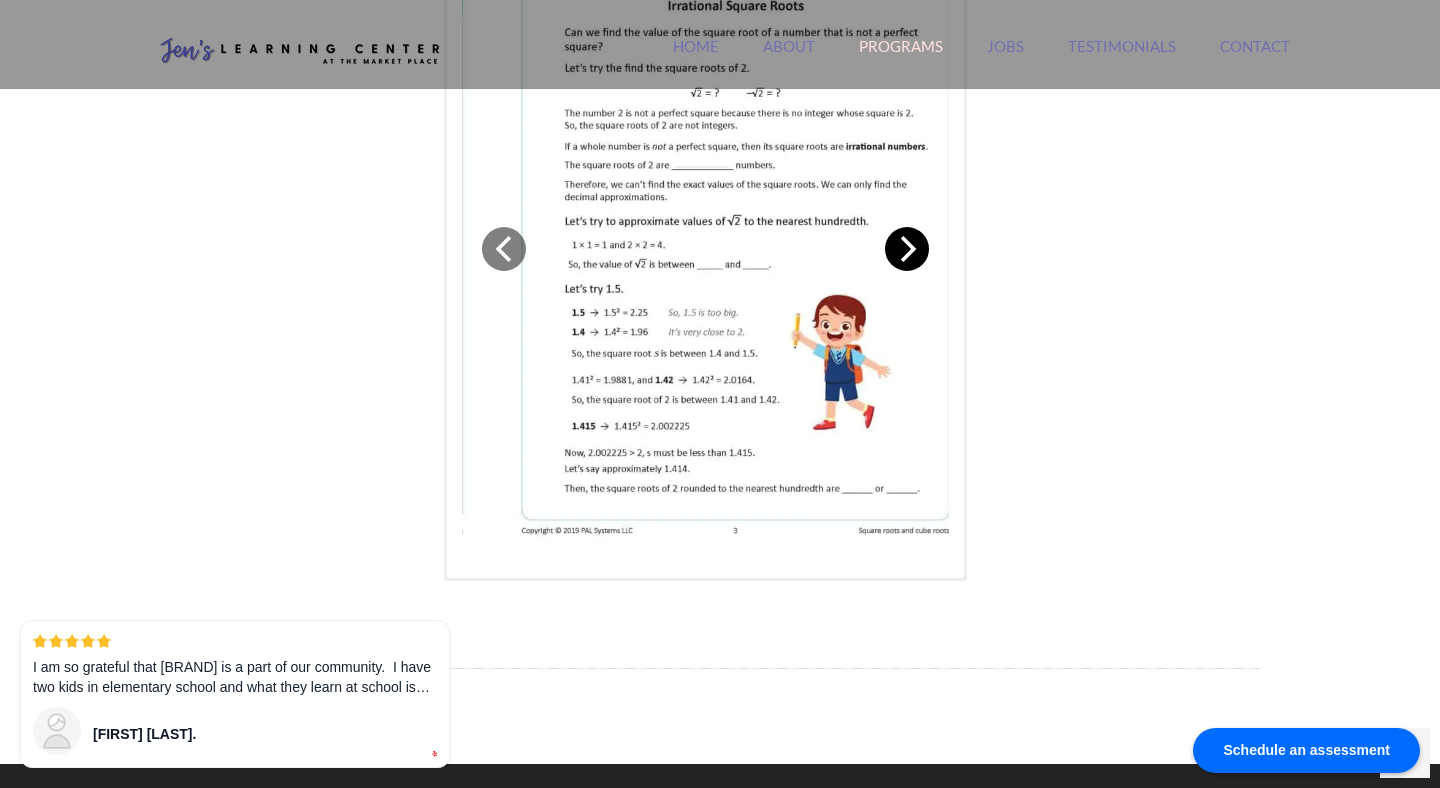 click at bounding box center [907, 249] 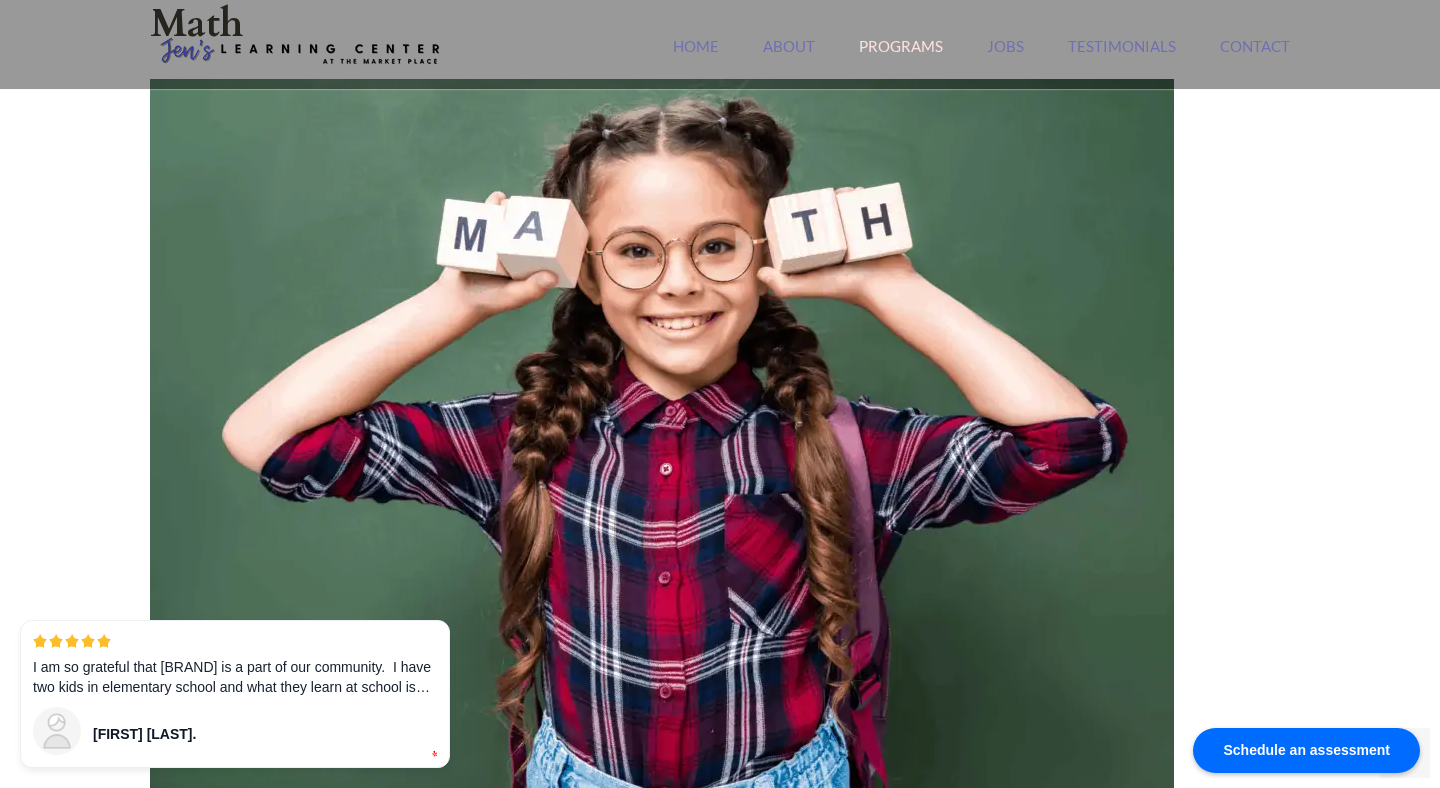 scroll, scrollTop: 0, scrollLeft: 0, axis: both 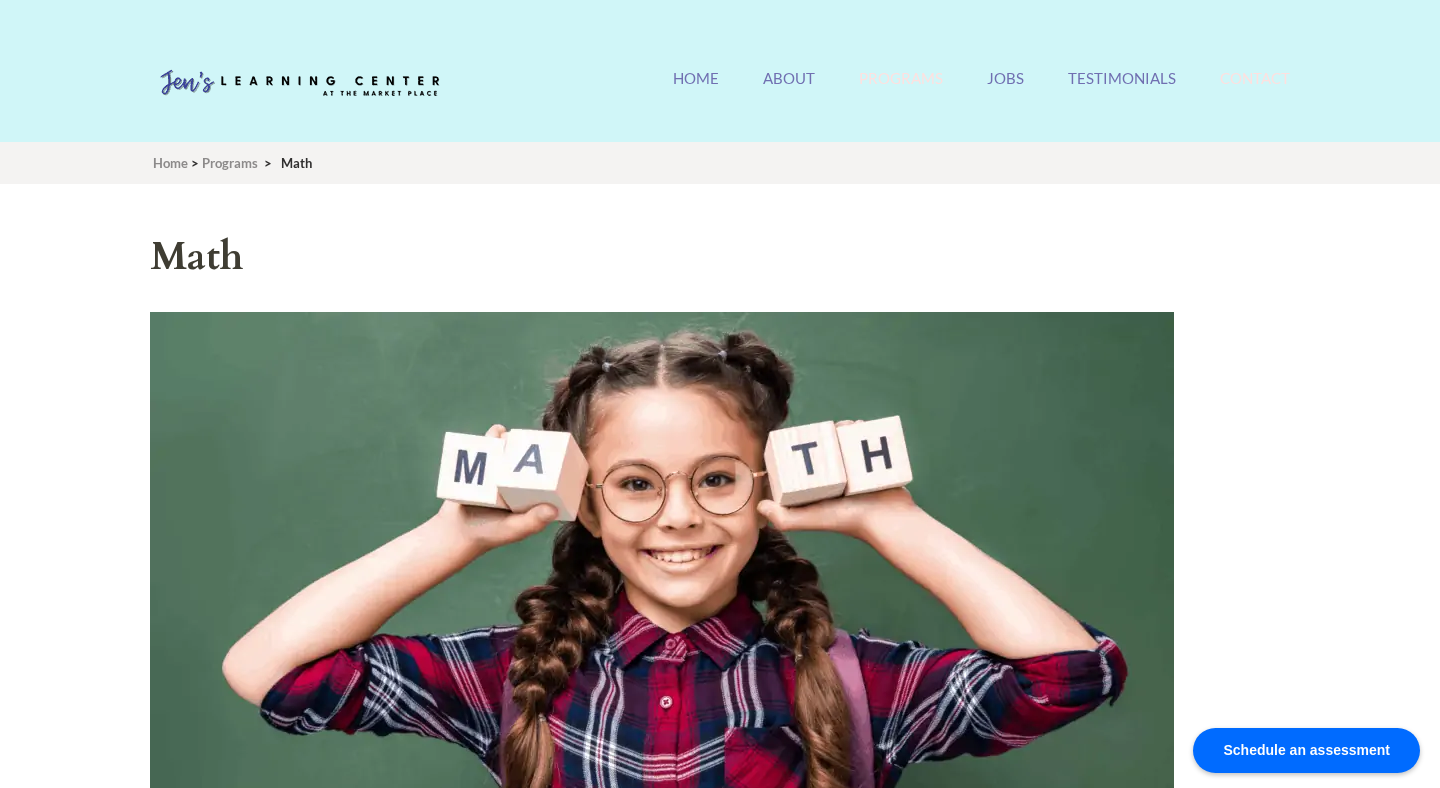click on "Contact" at bounding box center (1255, 90) 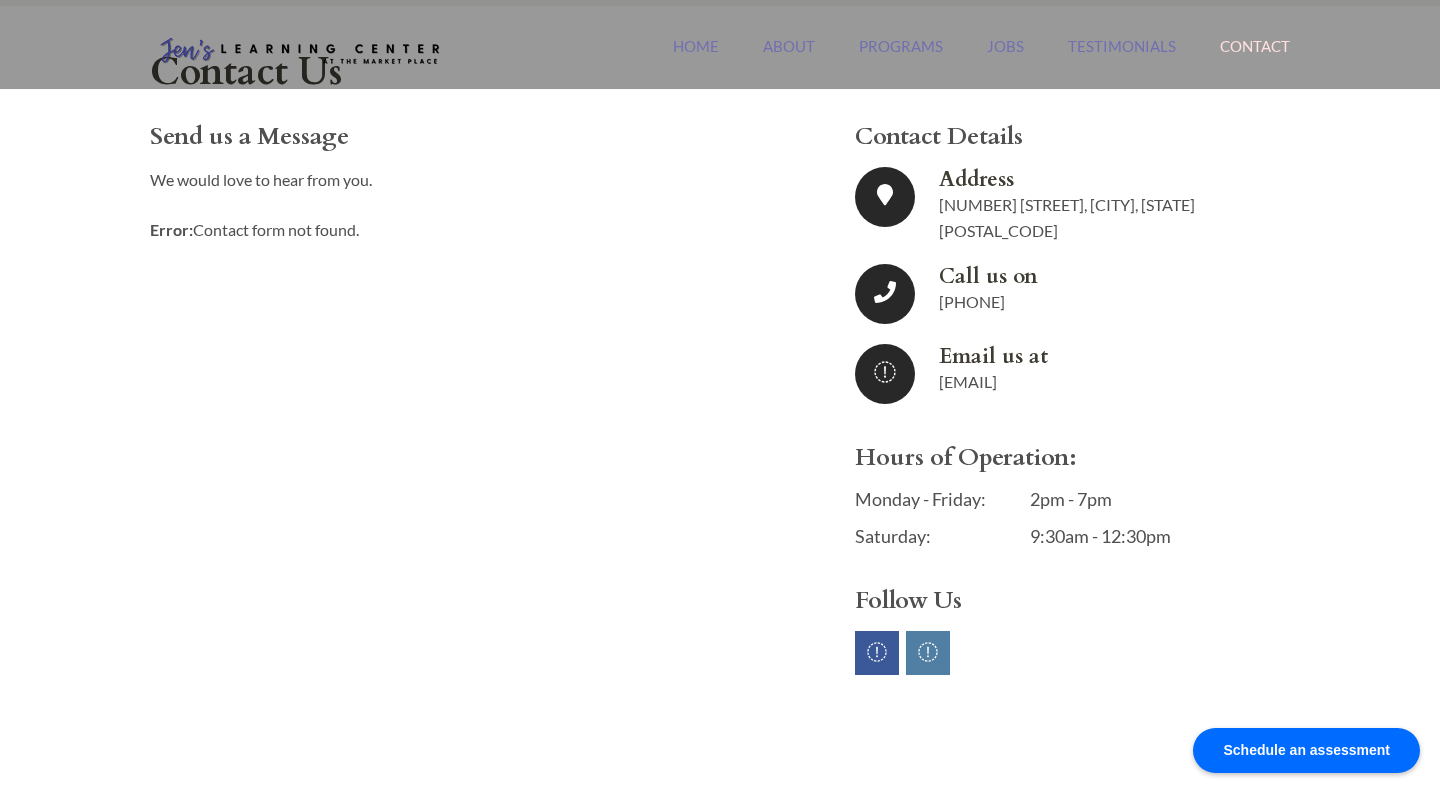 scroll, scrollTop: 0, scrollLeft: 0, axis: both 